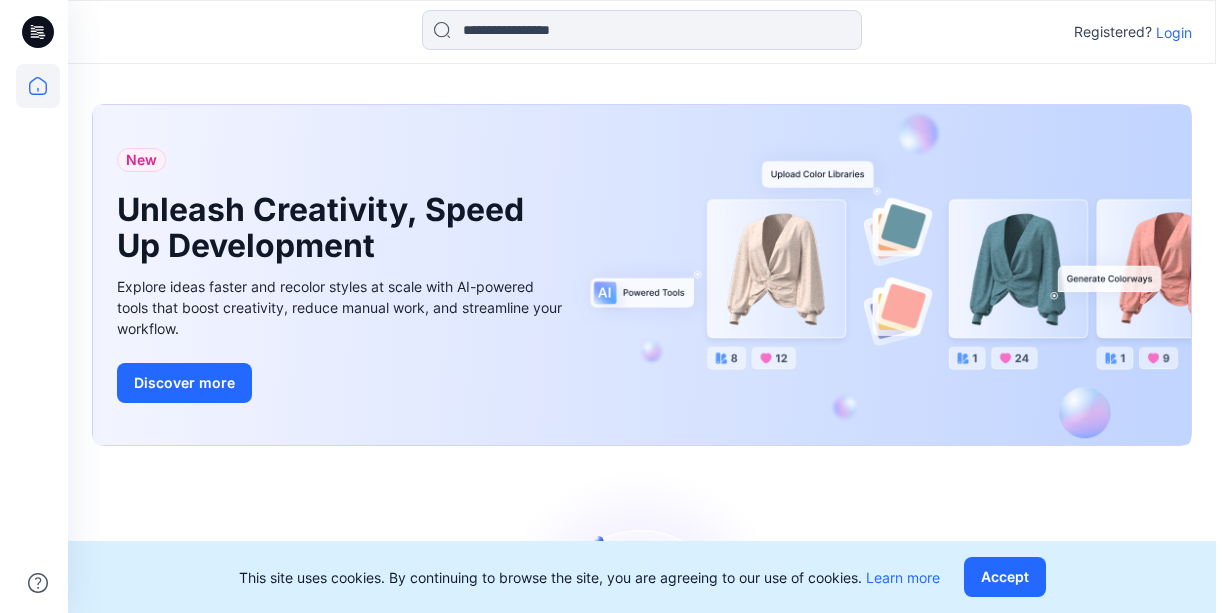 scroll, scrollTop: 0, scrollLeft: 0, axis: both 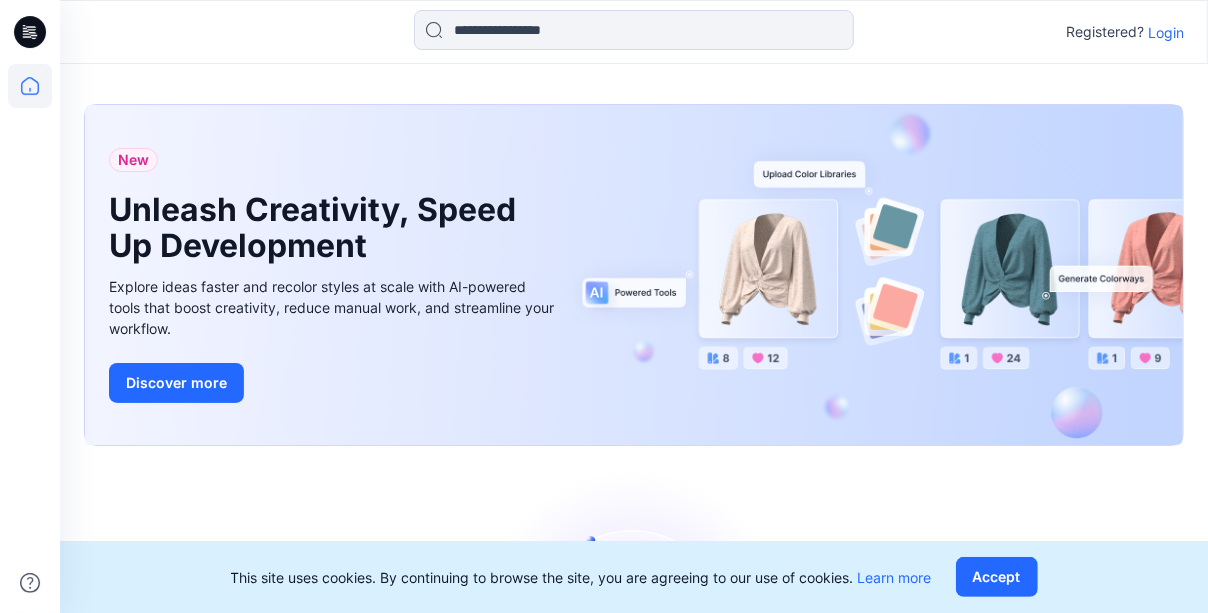 click on "Login" at bounding box center (1166, 32) 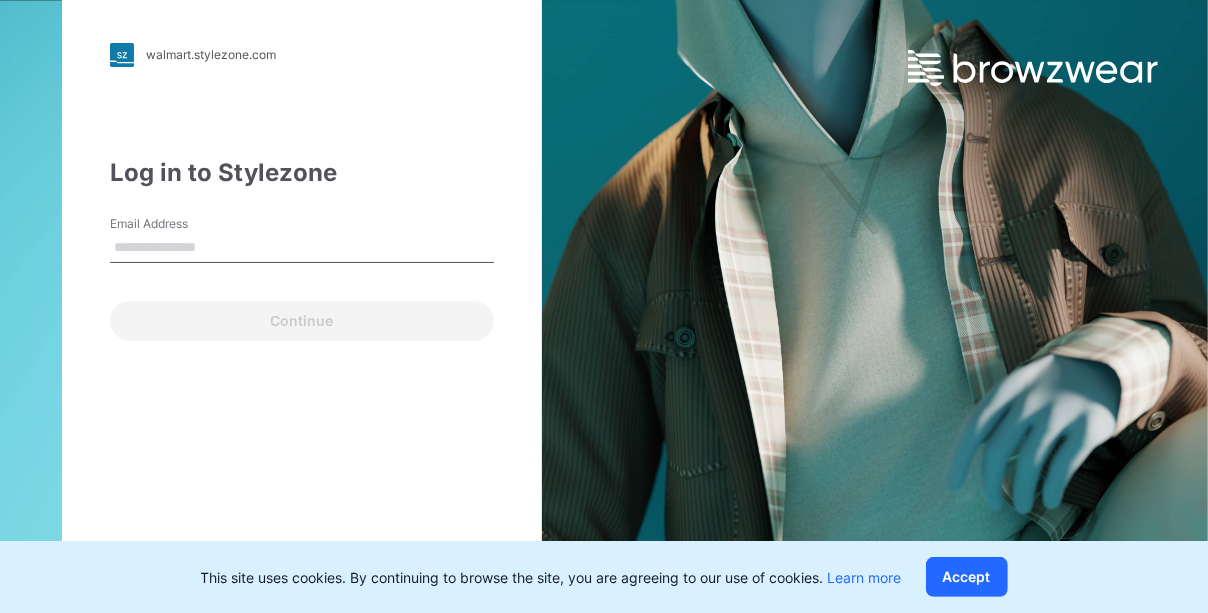 type on "**********" 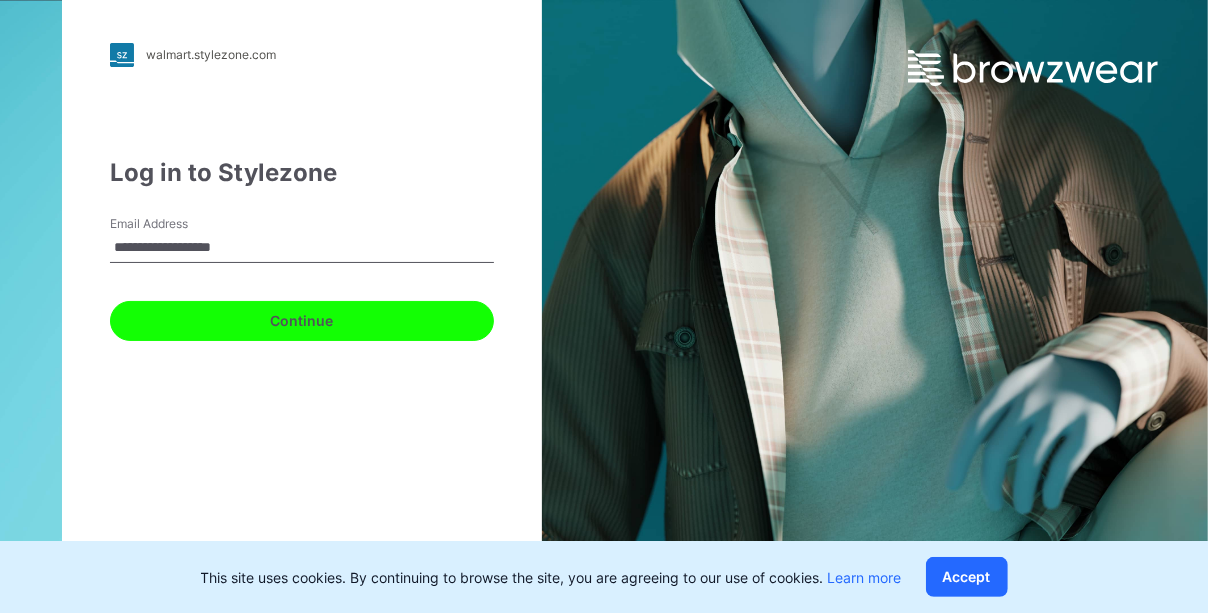 click on "Continue" at bounding box center [302, 321] 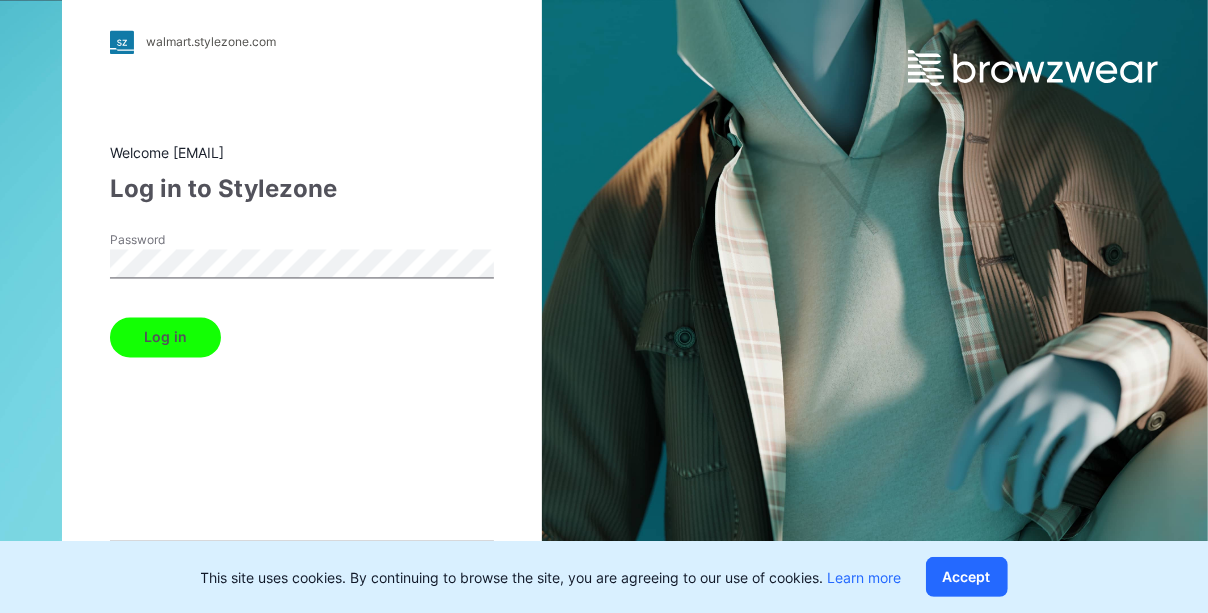 click on "Log in" at bounding box center [165, 337] 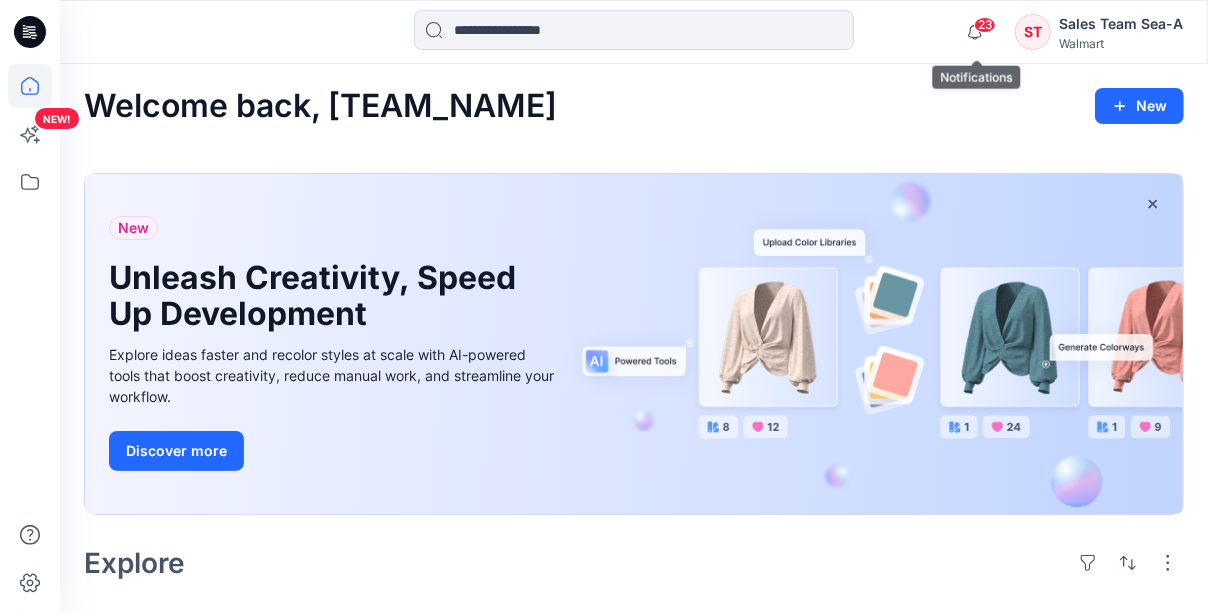 click on "23" at bounding box center (985, 25) 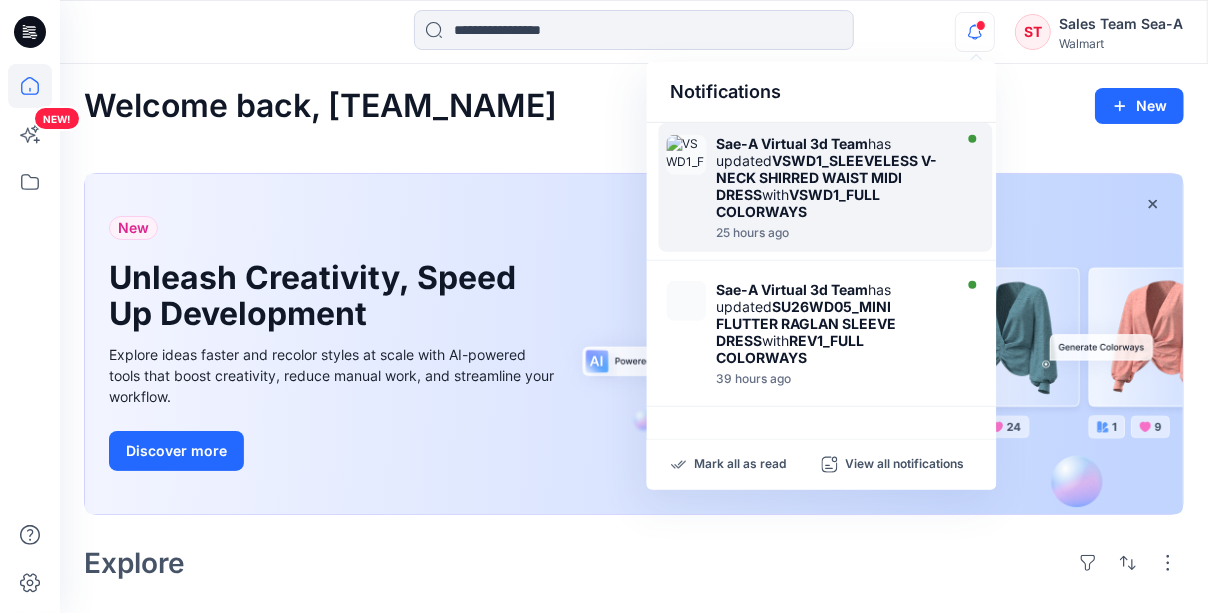 click on "VSWD1_SLEEVELESS V-NECK SHIRRED WAIST MIDI DRESS" at bounding box center (827, 177) 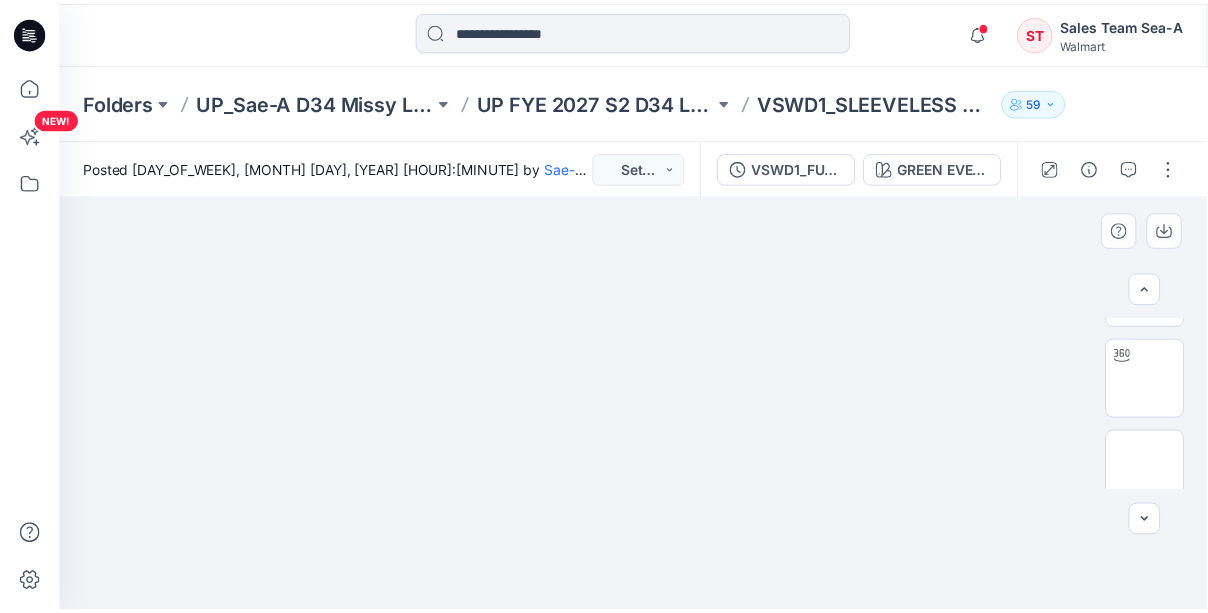 scroll, scrollTop: 295, scrollLeft: 0, axis: vertical 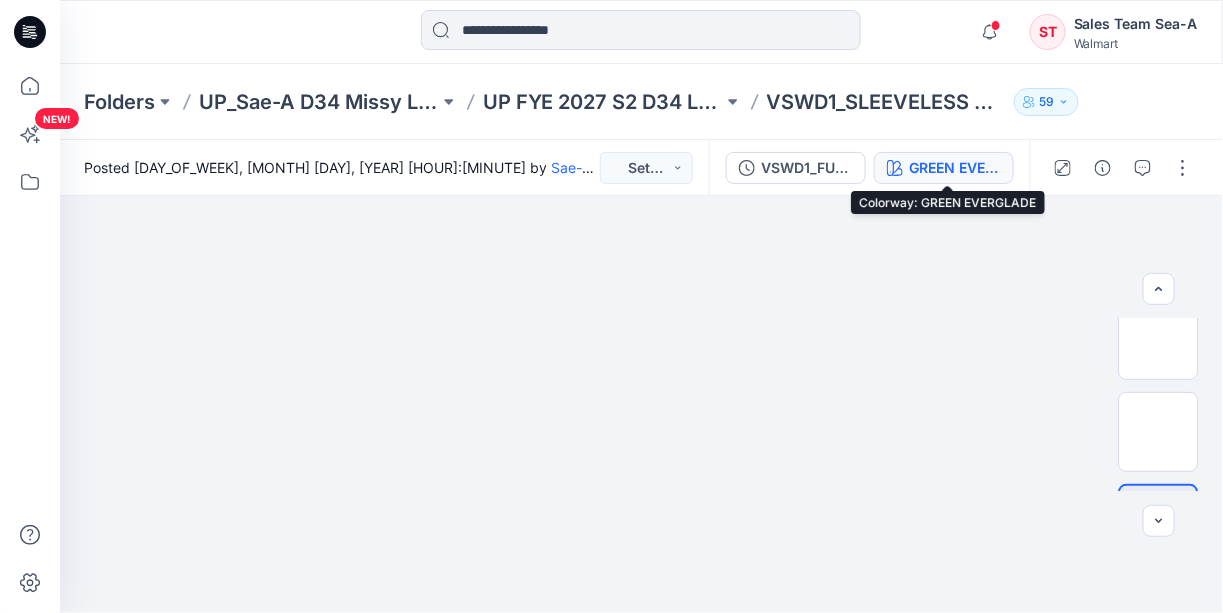 click on "GREEN EVERGLADE" at bounding box center (955, 168) 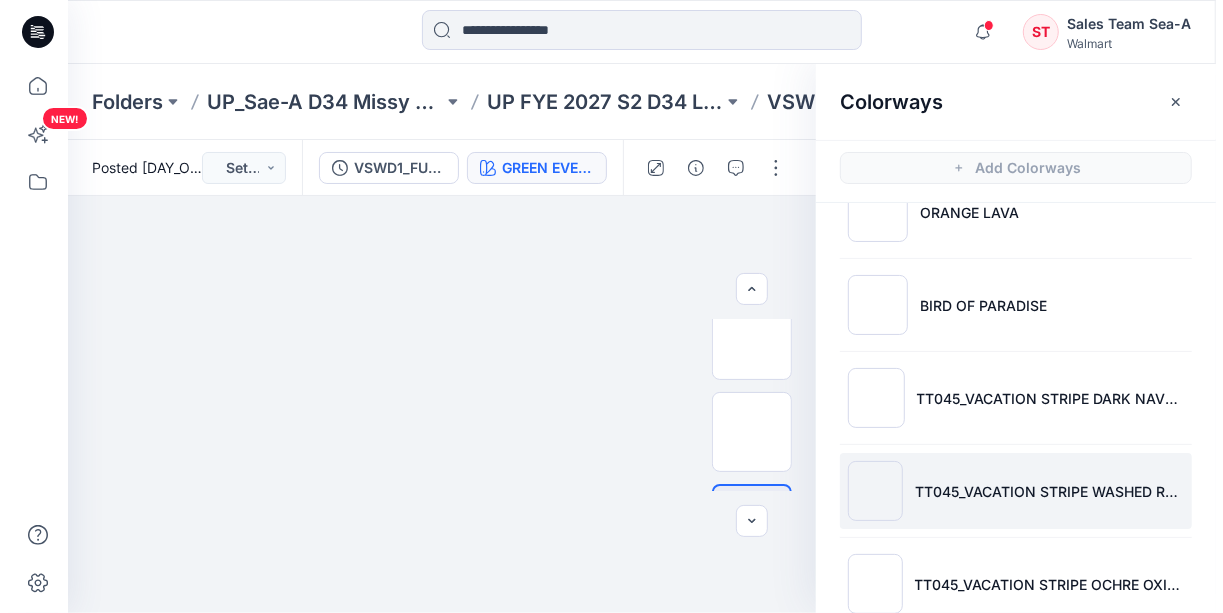 scroll, scrollTop: 919, scrollLeft: 0, axis: vertical 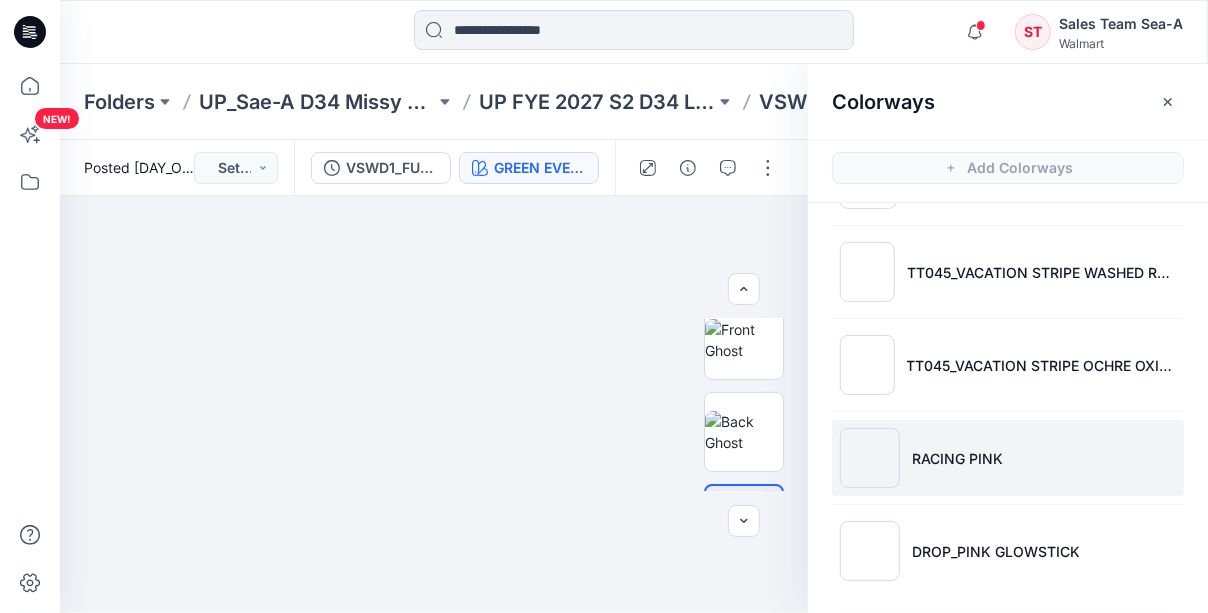 click on "RACING PINK" at bounding box center (957, 458) 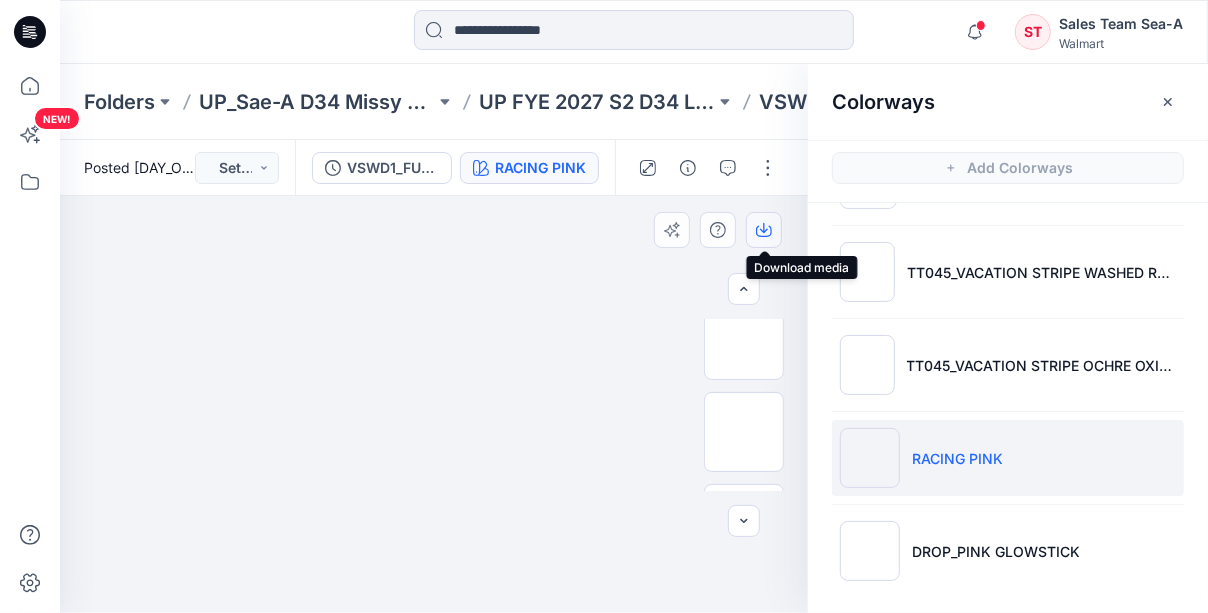 click 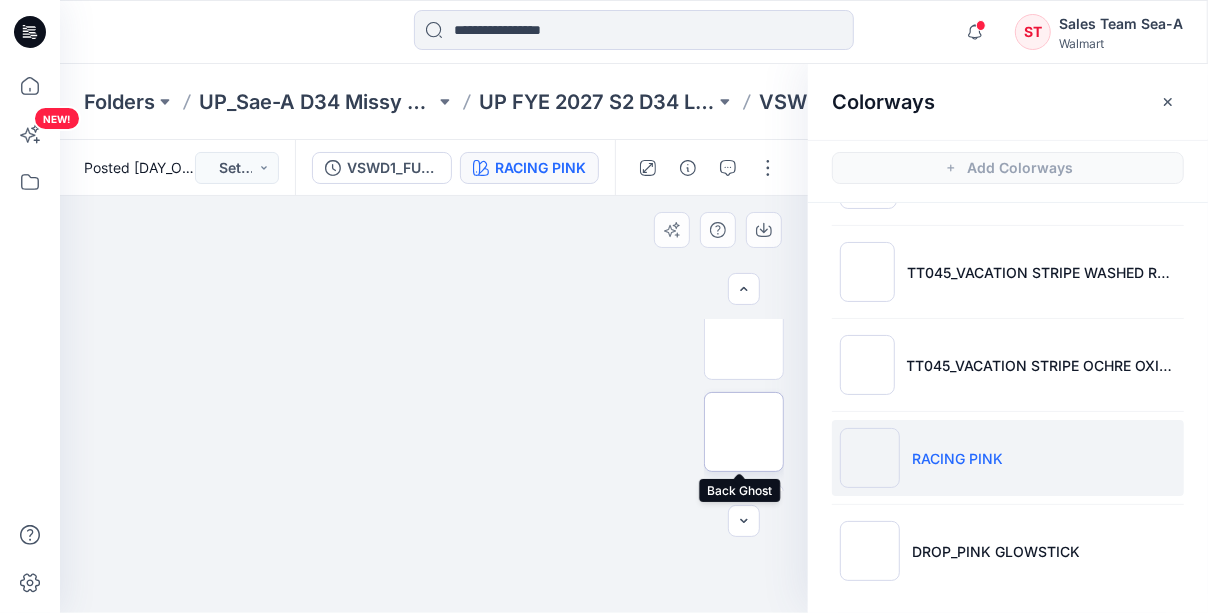 click at bounding box center [744, 432] 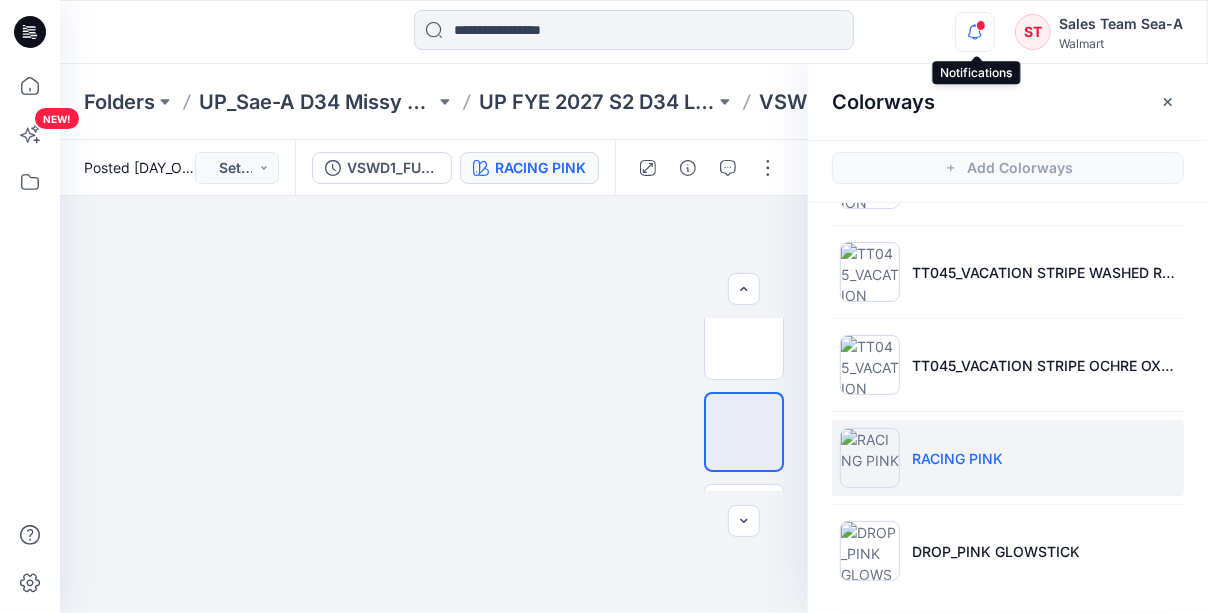 click 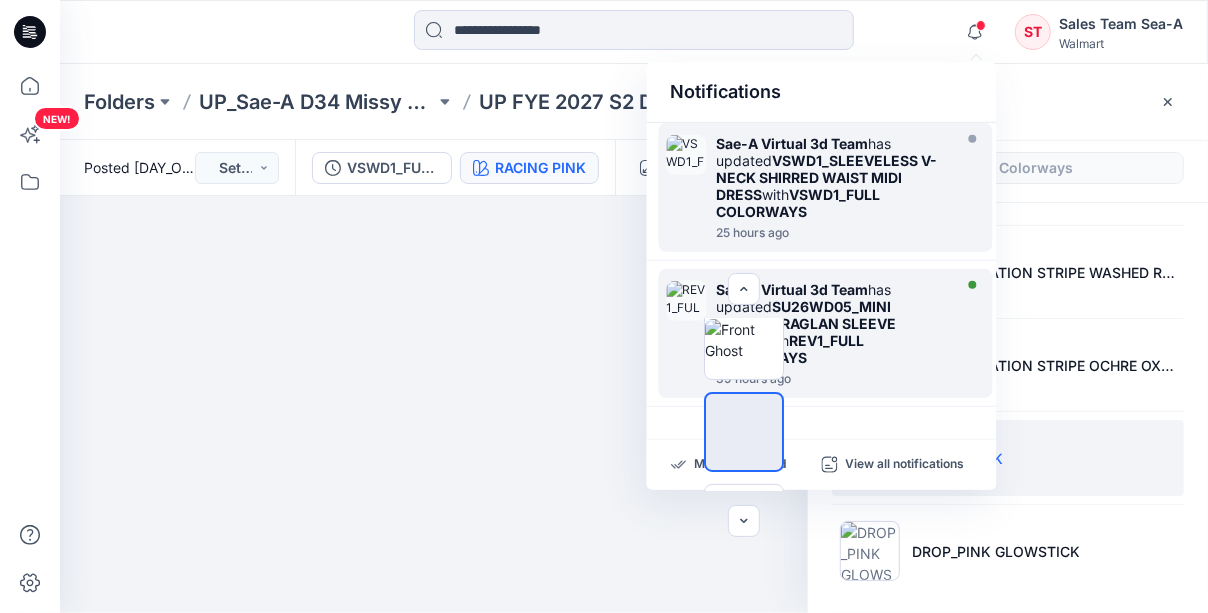 click on "Sae-A Virtual 3d Team" at bounding box center (793, 289) 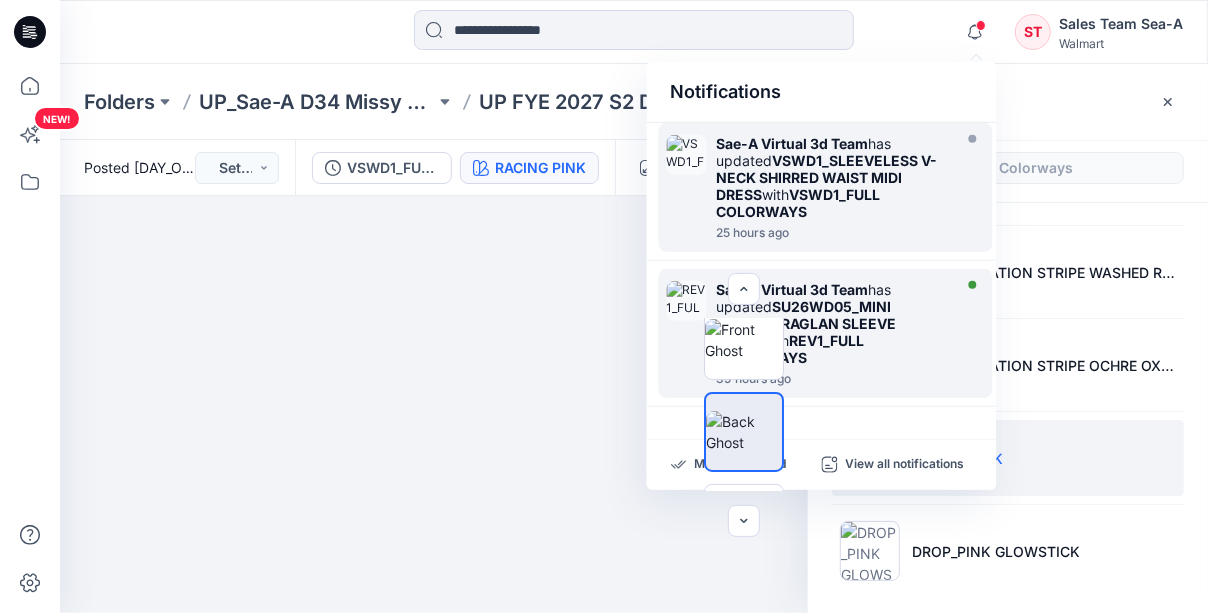 scroll, scrollTop: 0, scrollLeft: 0, axis: both 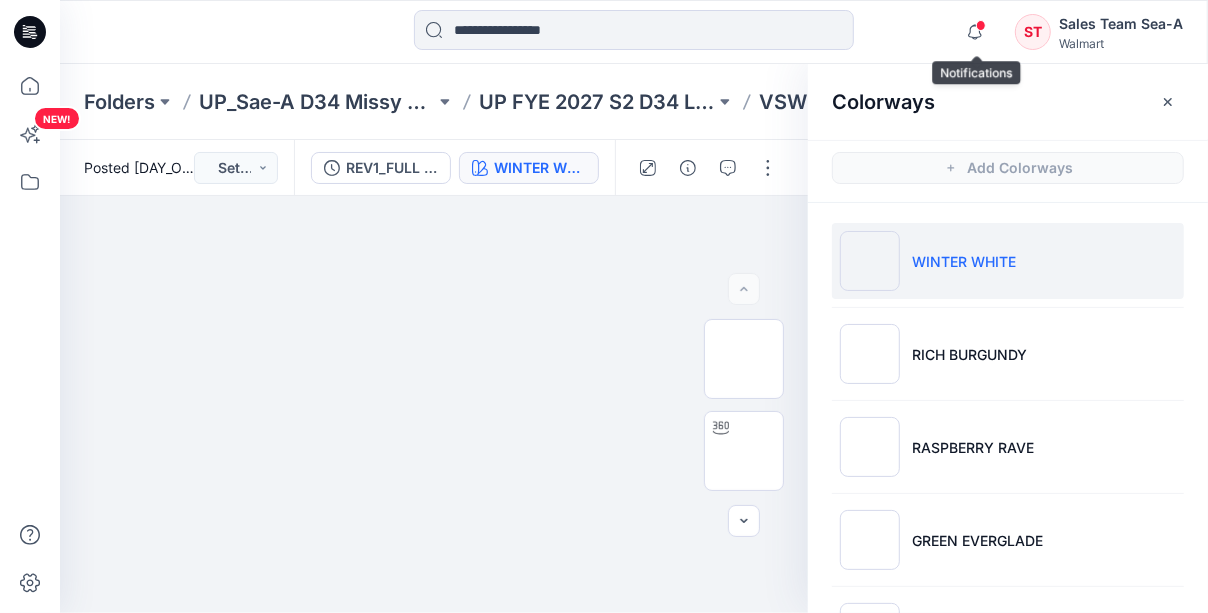 click at bounding box center [981, 25] 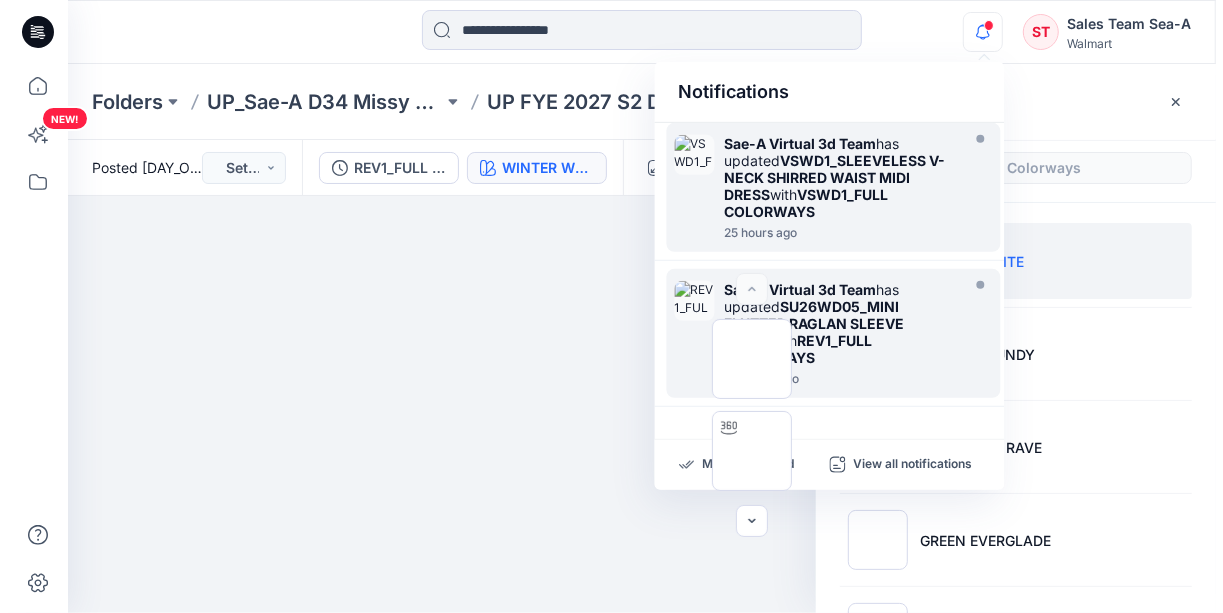 scroll, scrollTop: 300, scrollLeft: 0, axis: vertical 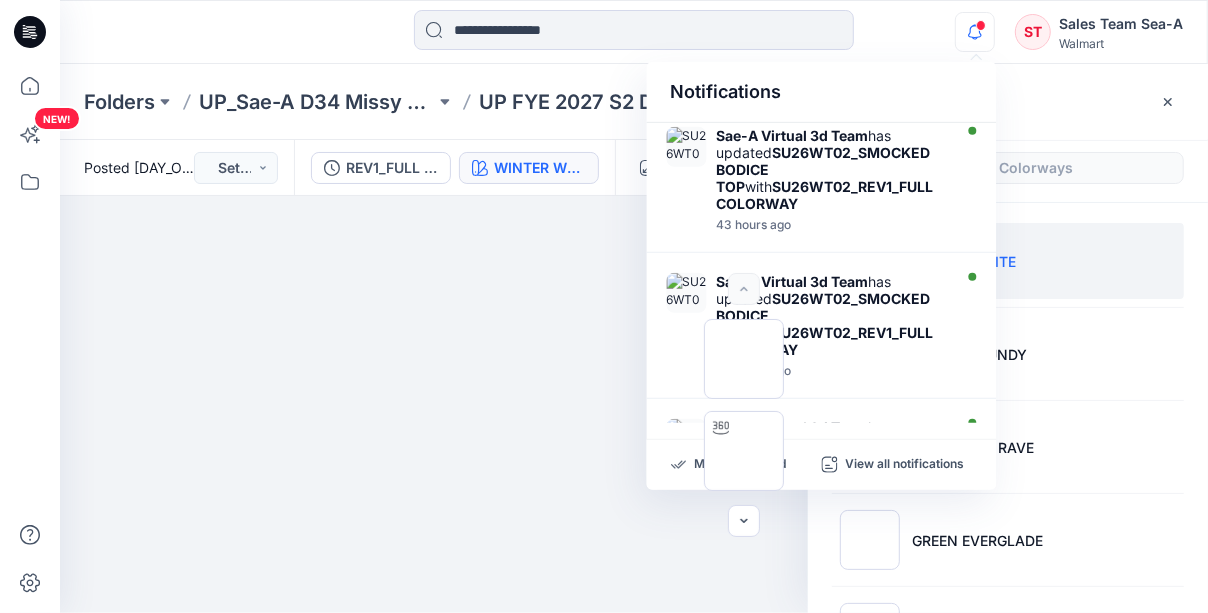 click at bounding box center [744, 405] 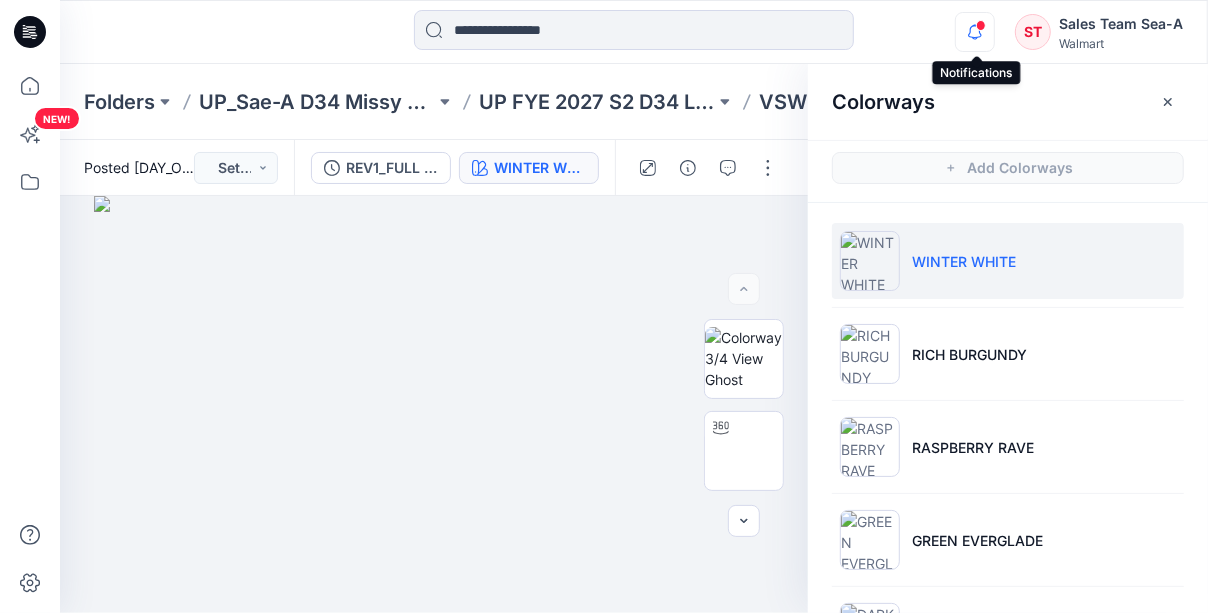 click 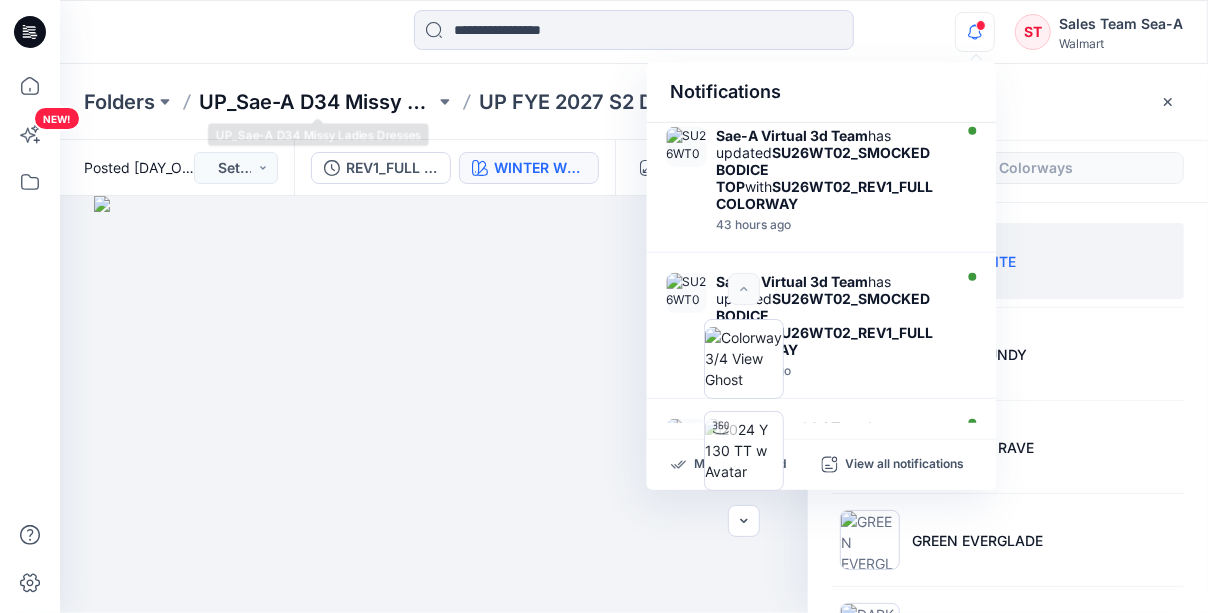 click on "UP_Sae-A D34 Missy Ladies Dresses" at bounding box center [317, 102] 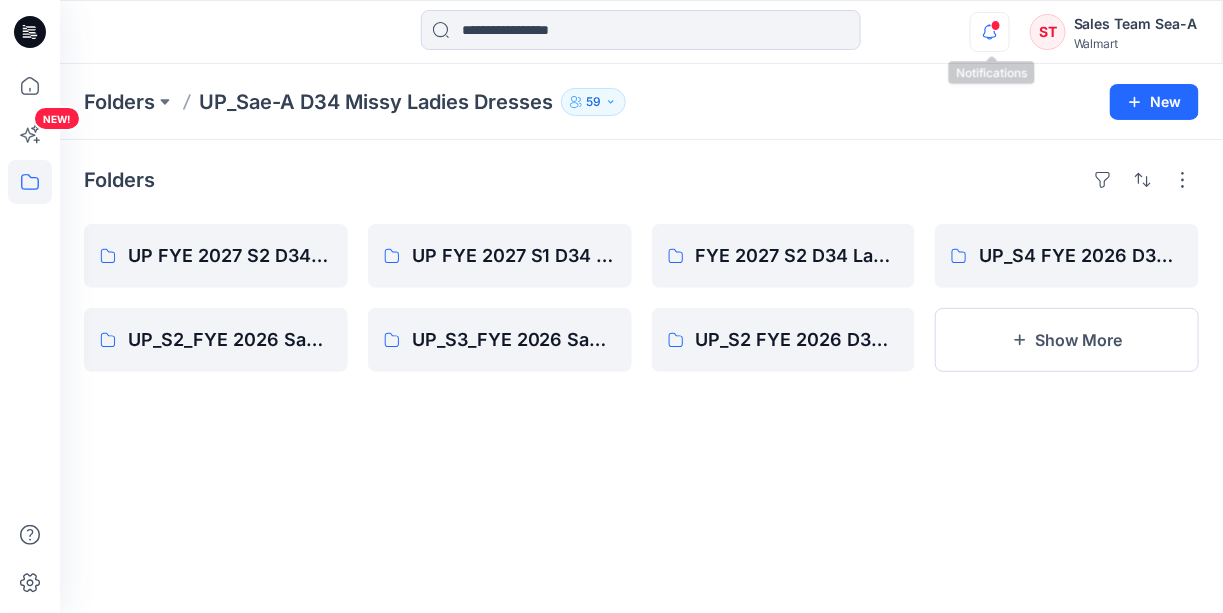 drag, startPoint x: 1005, startPoint y: 29, endPoint x: 948, endPoint y: 168, distance: 150.23315 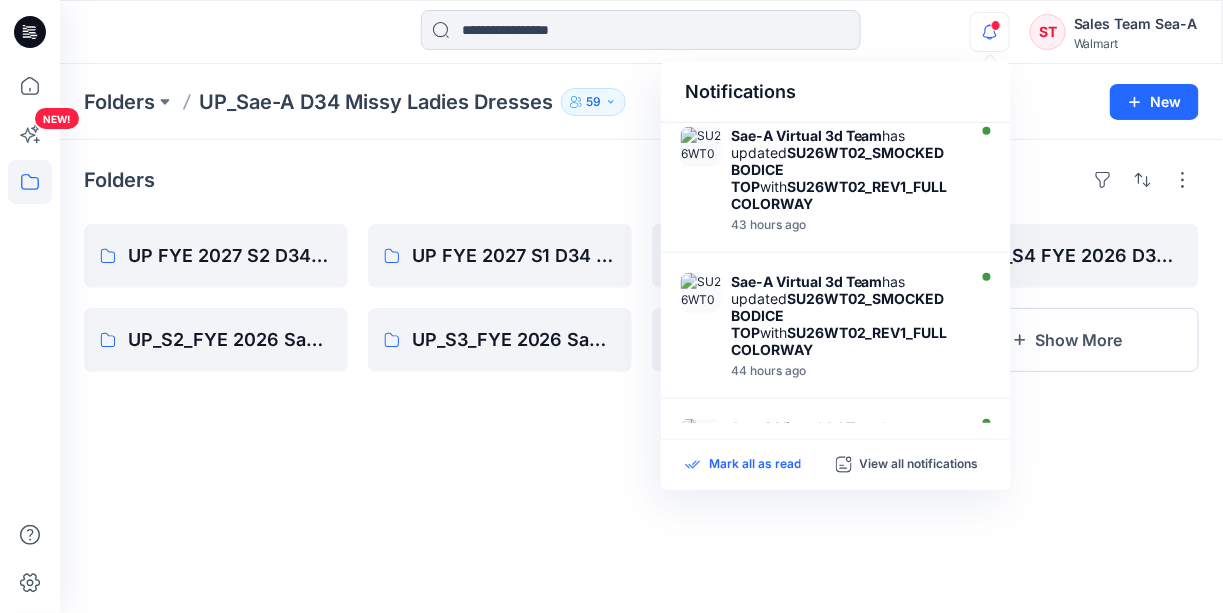 click on "Mark all as read" at bounding box center [755, 465] 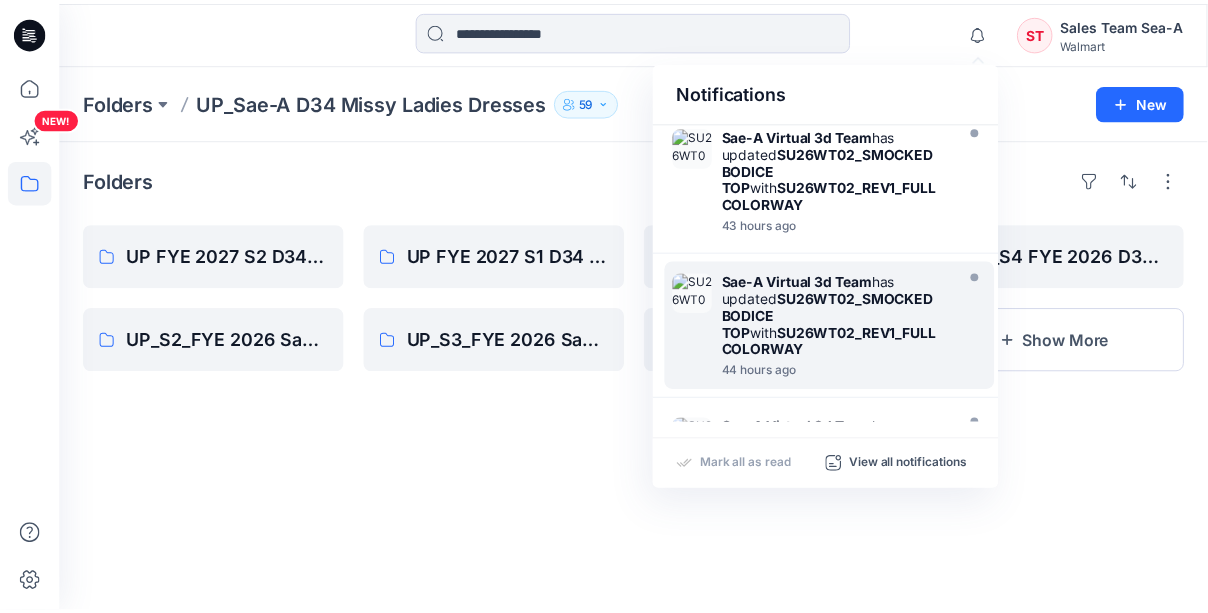 scroll, scrollTop: 0, scrollLeft: 0, axis: both 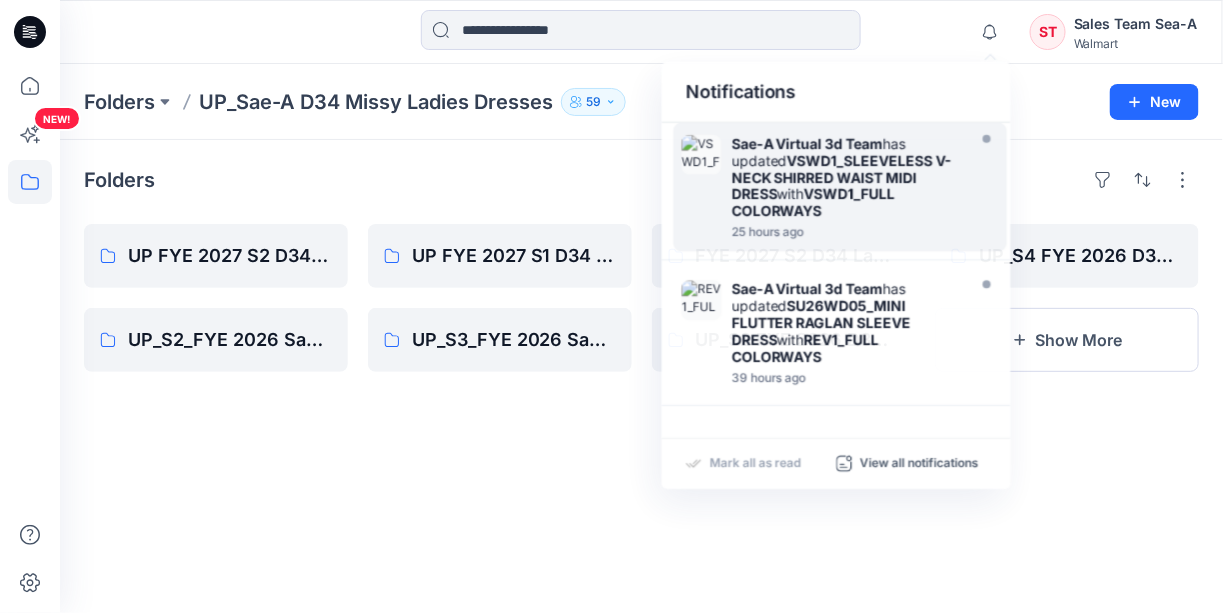 click on "Folders UP FYE 2027 S2 D34 Ladies Dresses UP_S2_FYE 2026 Sae-A D34 LADIES Woven DRESSES UP FYE 2027 S1 D34 Ladies Dresses UP_S3_FYE 2026 Sae-A D34 LADIES Woven DRESSES FYE 2027 S2 D34 Ladies Dresses - Sae-A UP_S2 FYE 2026 D34 Missy Knit Dresses UP_S4 FYE 2026 D34 Ladies Dresses Show More" at bounding box center [641, 376] 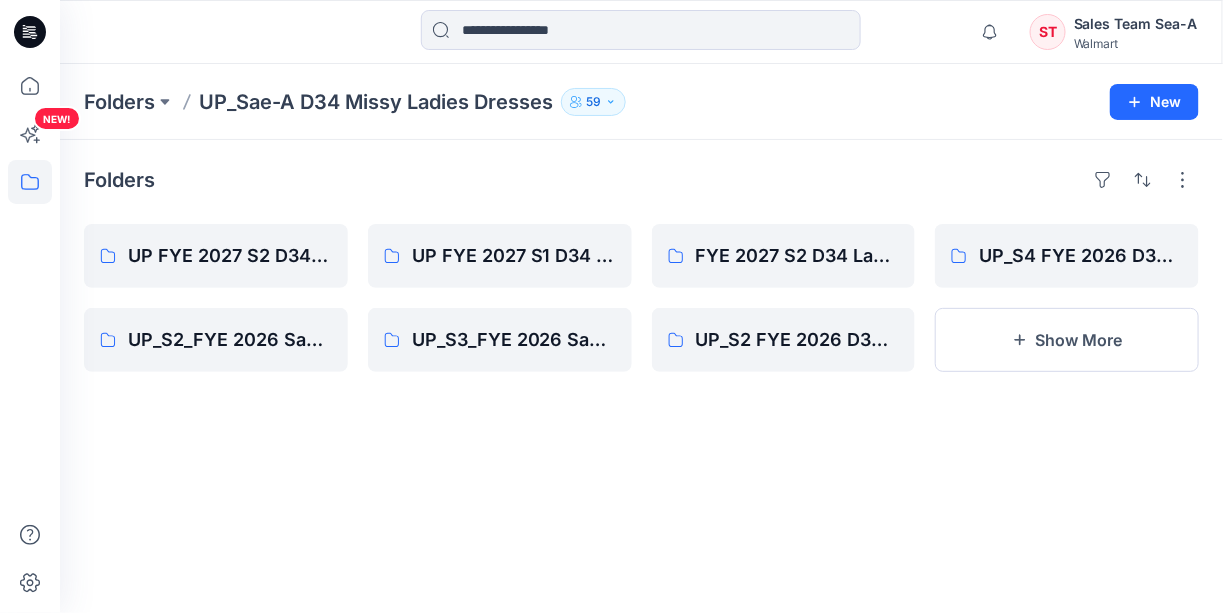 click on "Folders UP FYE 2027 S2 D34 Ladies Dresses UP_S2_FYE 2026 Sae-A D34 LADIES Woven DRESSES UP FYE 2027 S1 D34 Ladies Dresses UP_S3_FYE 2026 Sae-A D34 LADIES Woven DRESSES FYE 2027 S2 D34 Ladies Dresses - Sae-A UP_S2 FYE 2026 D34 Missy Knit Dresses UP_S4 FYE 2026 D34 Ladies Dresses Show More" at bounding box center (641, 376) 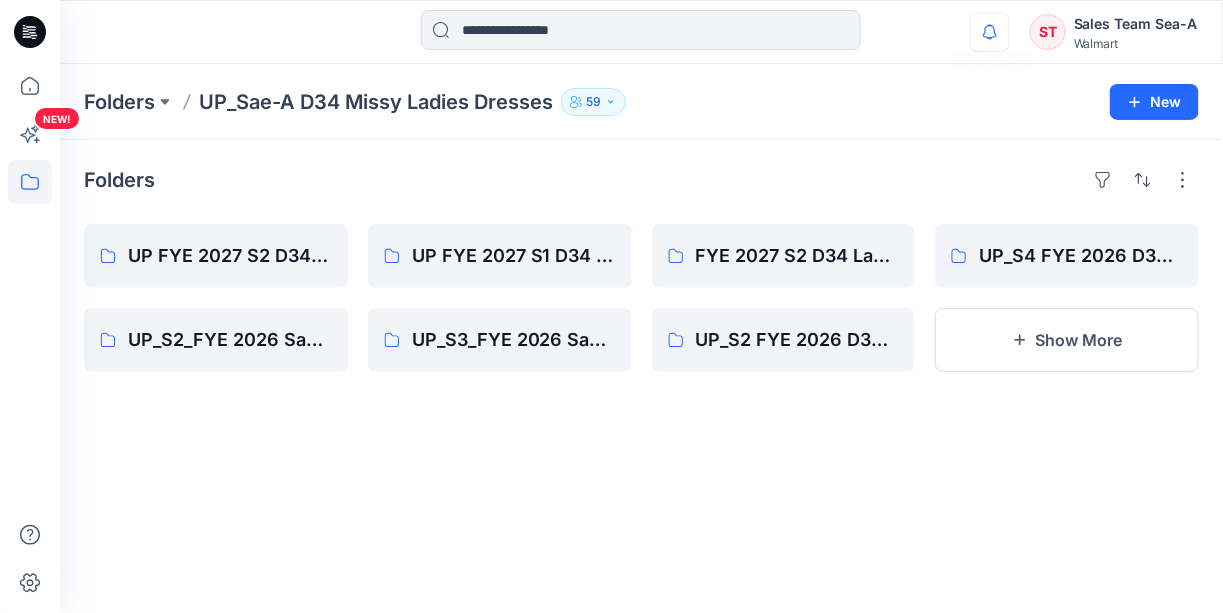 click 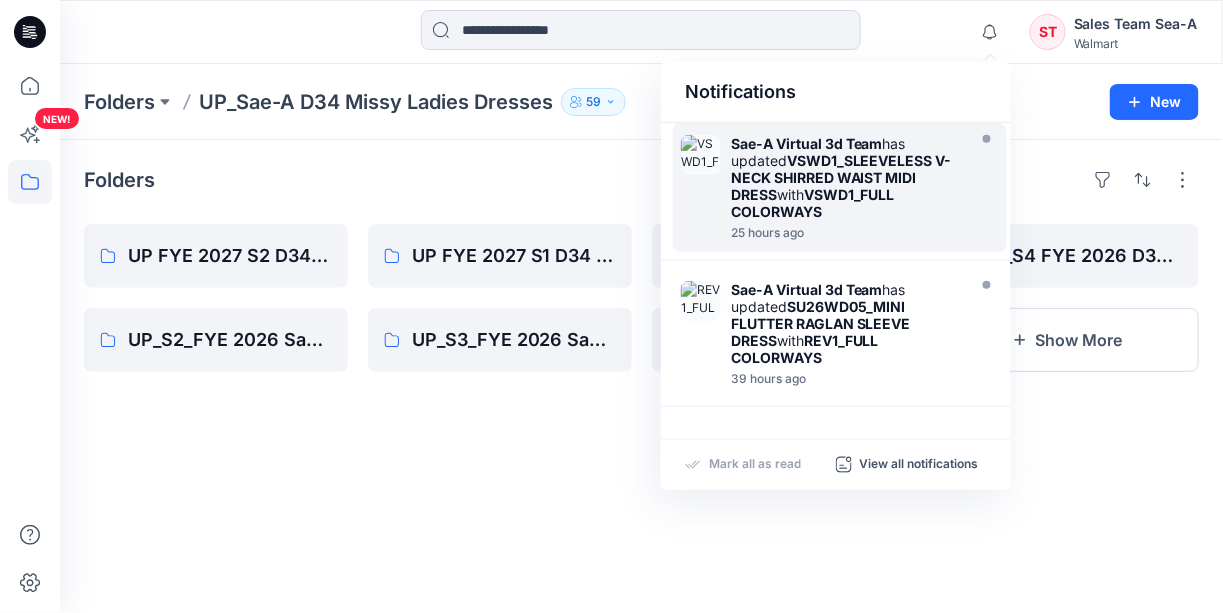 click on "VSWD1_FULL COLORWAYS" at bounding box center [813, 203] 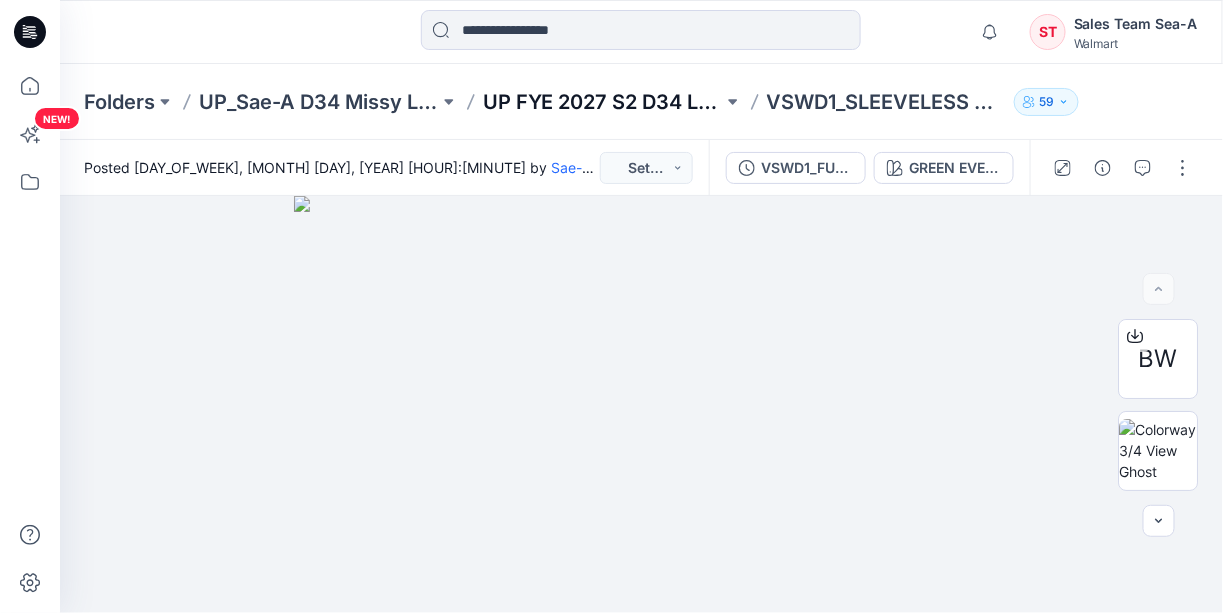 click on "UP FYE 2027 S2 D34 Ladies Dresses" at bounding box center [603, 102] 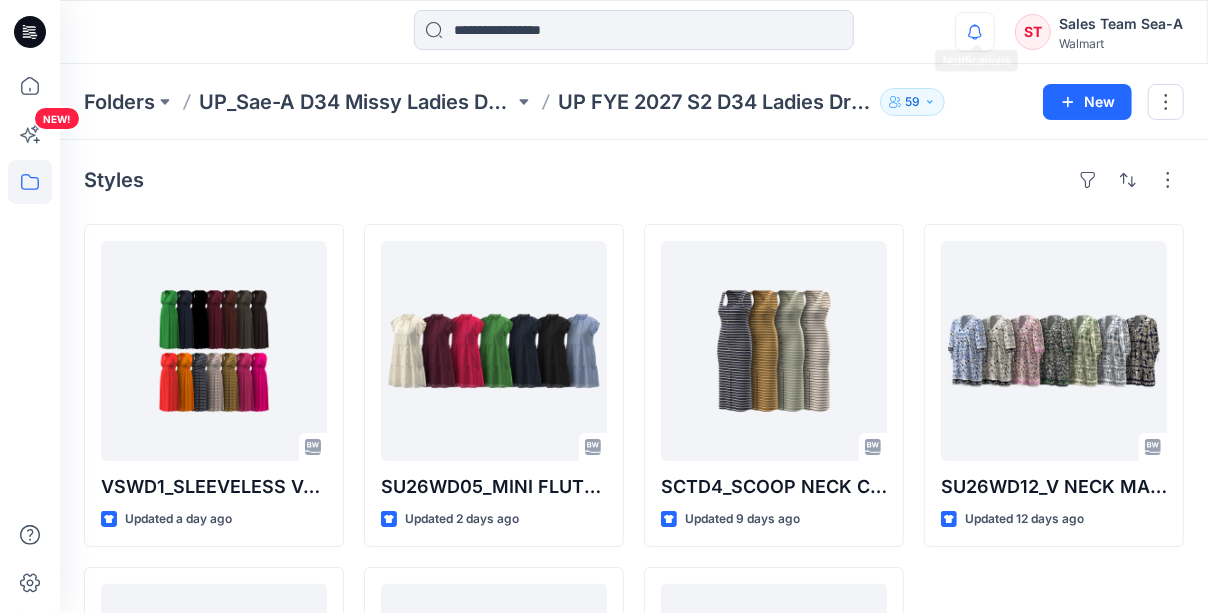 click 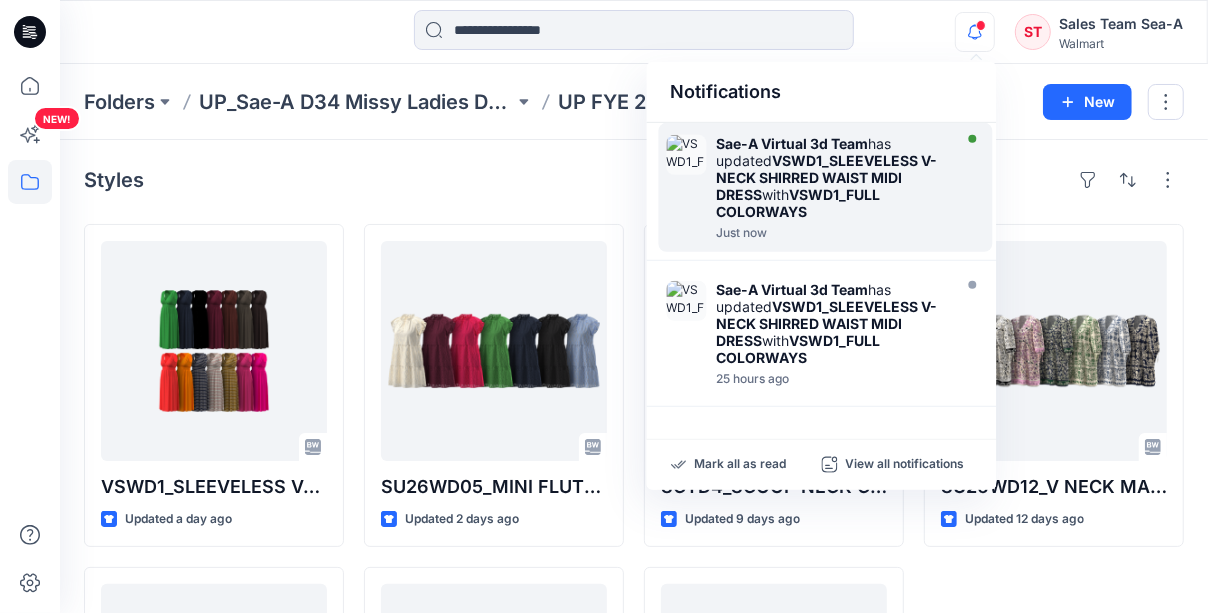 click on "VSWD1_FULL COLORWAYS" at bounding box center (799, 203) 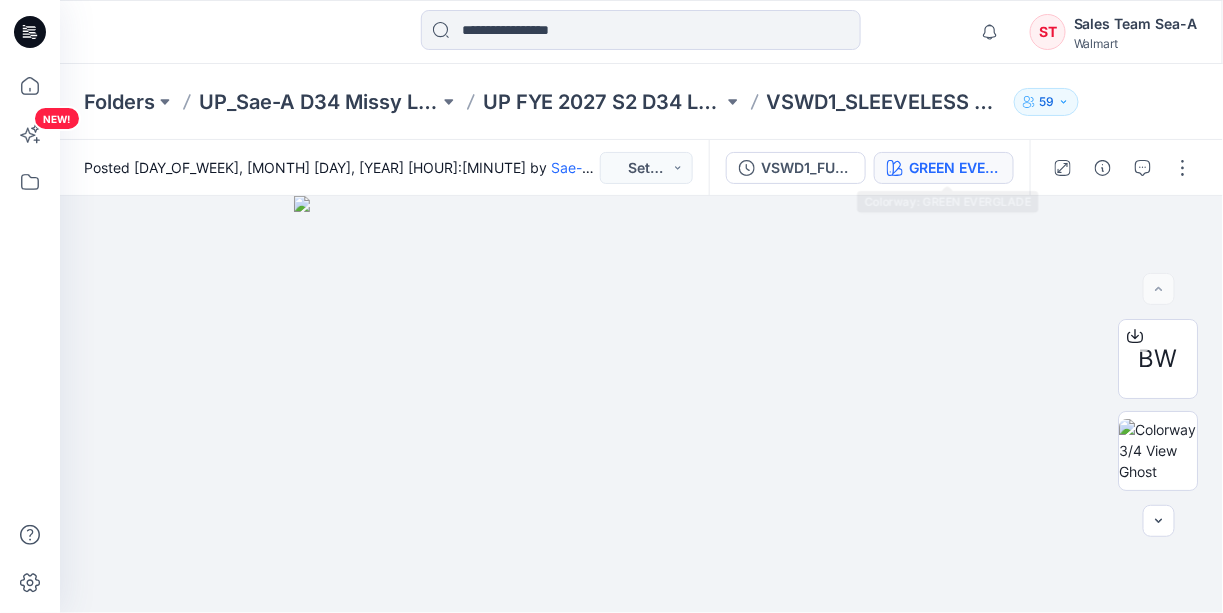click on "GREEN EVERGLADE" at bounding box center [955, 168] 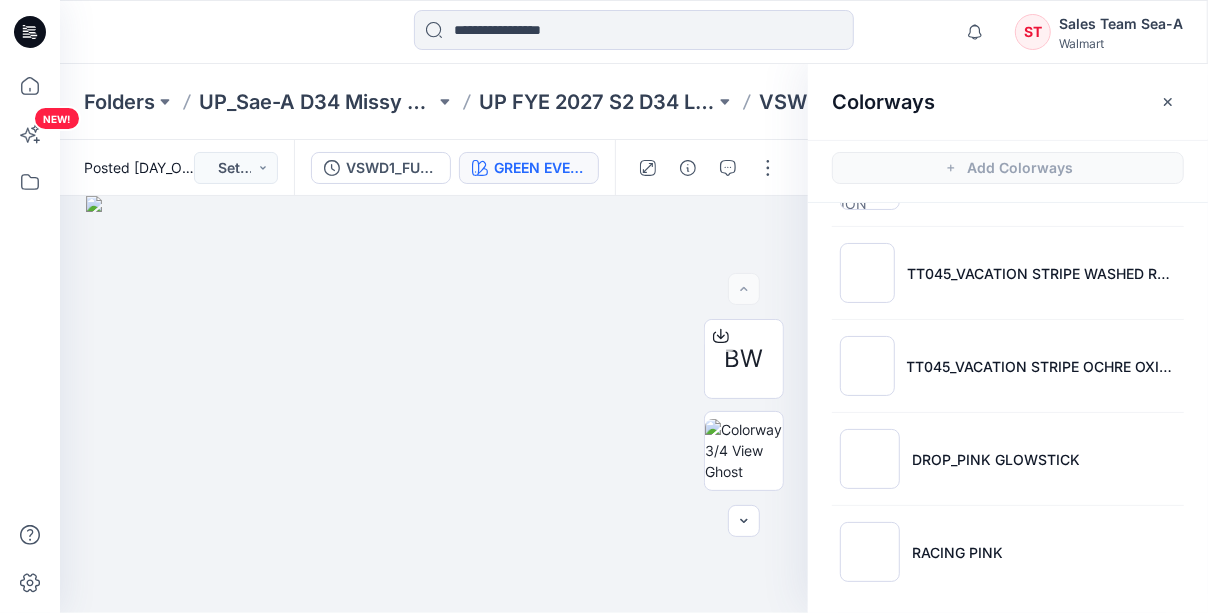scroll, scrollTop: 919, scrollLeft: 0, axis: vertical 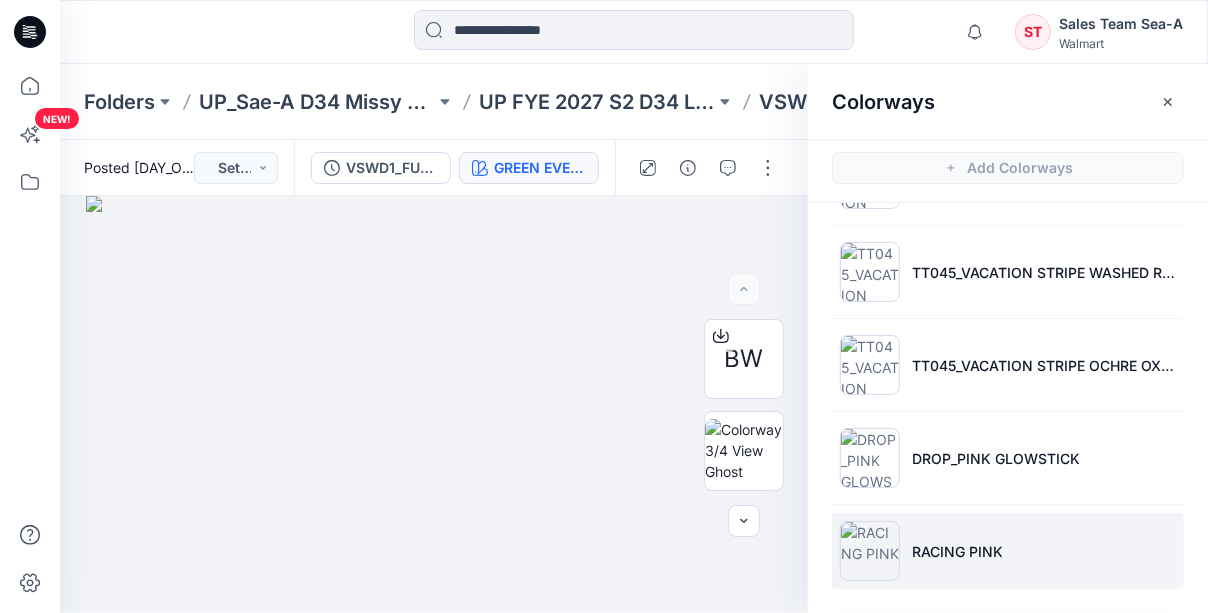 click on "RACING PINK" at bounding box center [1008, 551] 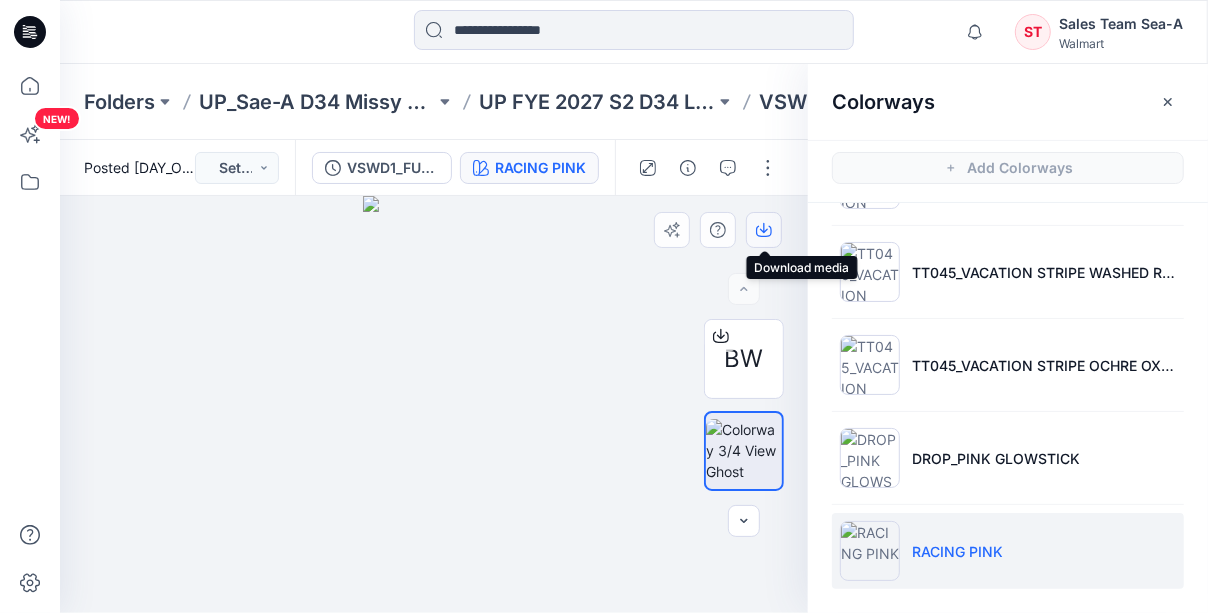 click at bounding box center [764, 230] 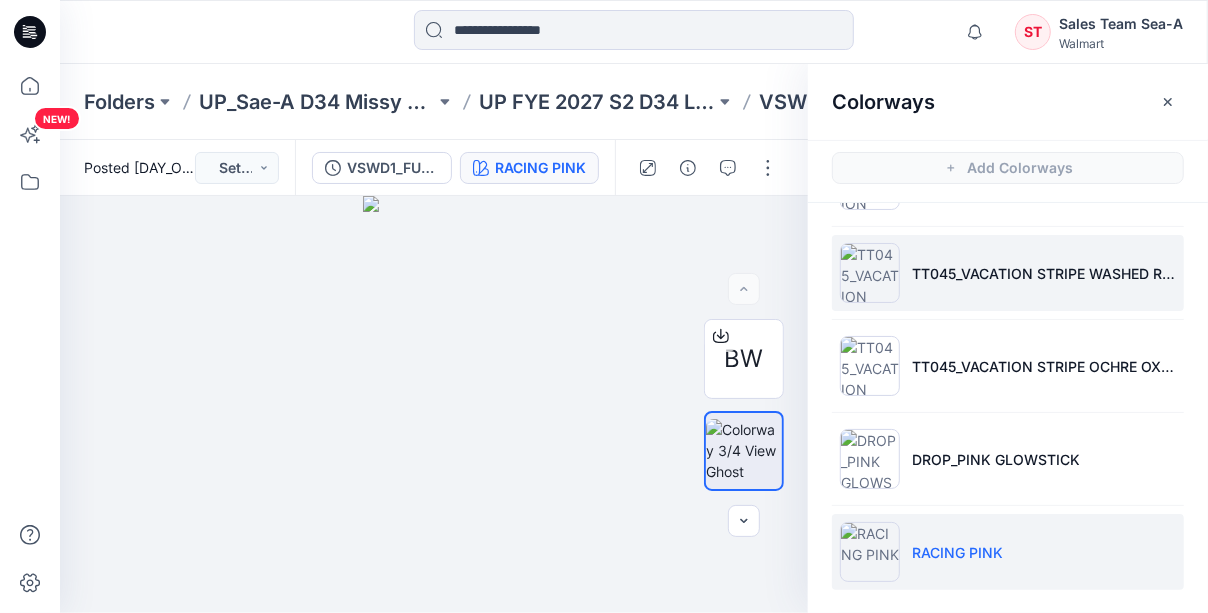 scroll, scrollTop: 919, scrollLeft: 0, axis: vertical 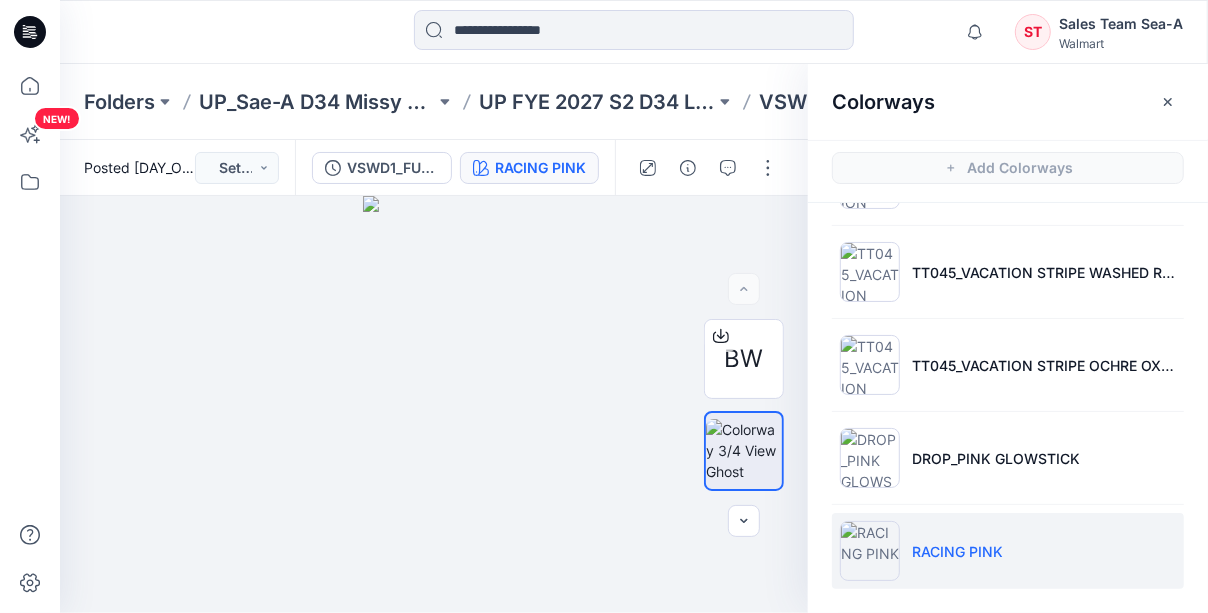 click on "VSWD1_SLEEVELESS V-NECK SHIRRED WAIST MIDI DRESS" at bounding box center (877, 102) 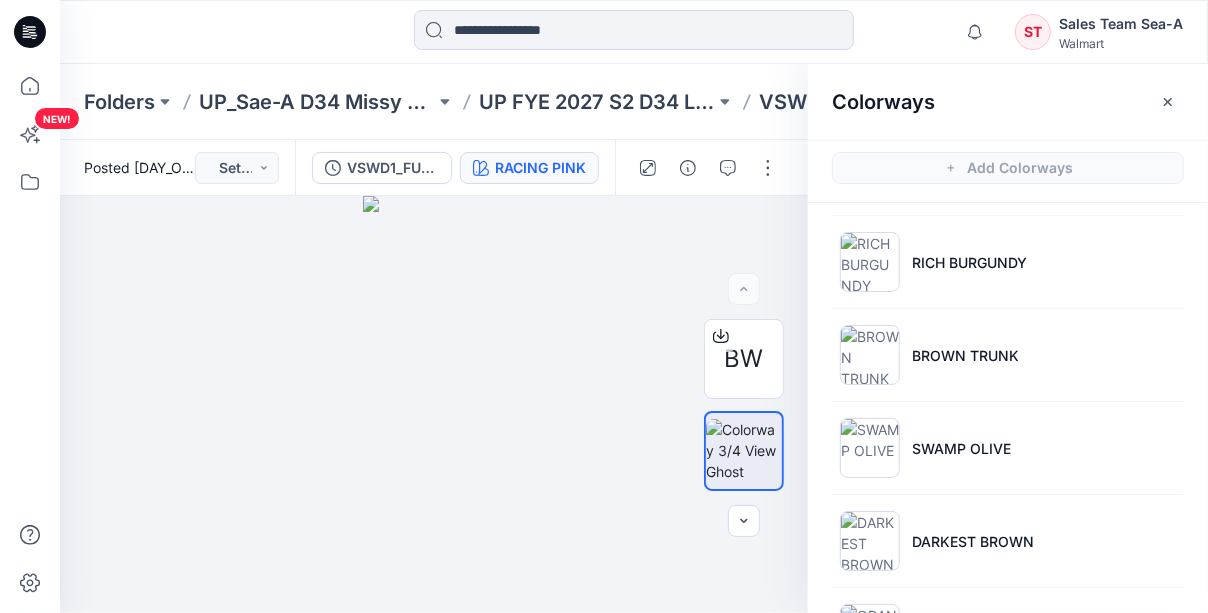 scroll, scrollTop: 119, scrollLeft: 0, axis: vertical 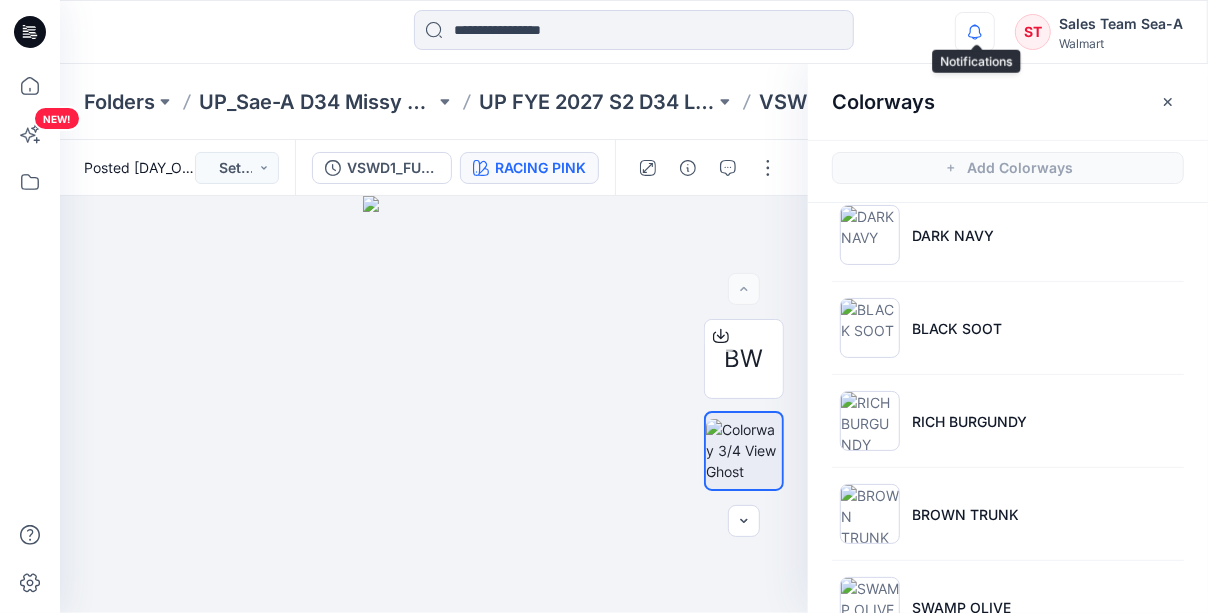 click 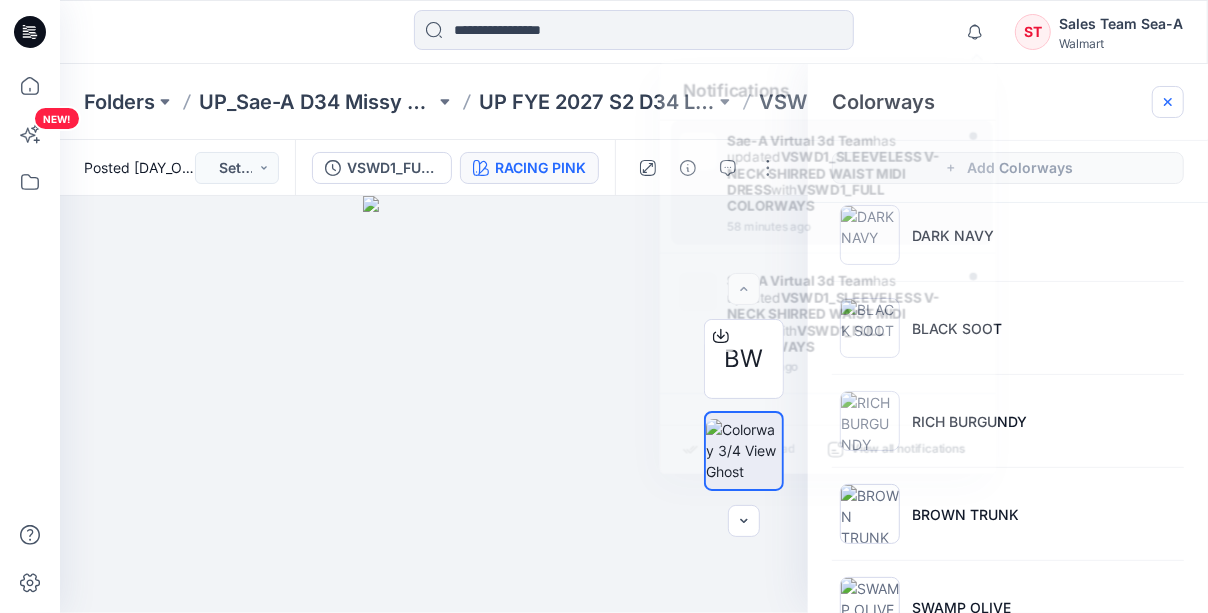 click 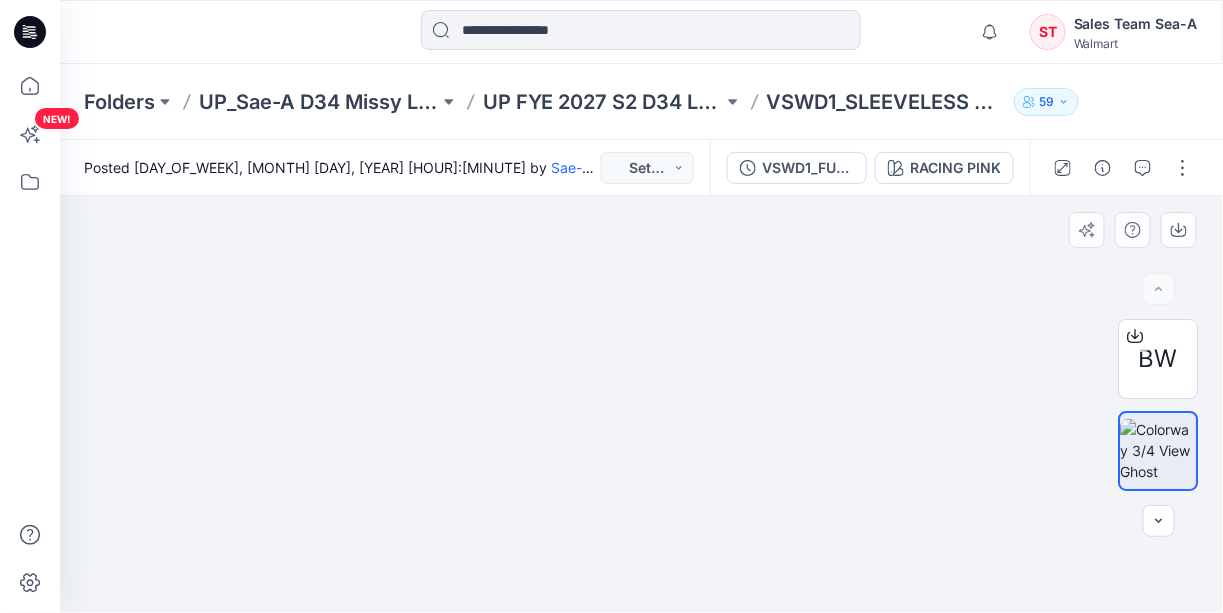drag, startPoint x: 635, startPoint y: 292, endPoint x: 651, endPoint y: 482, distance: 190.6725 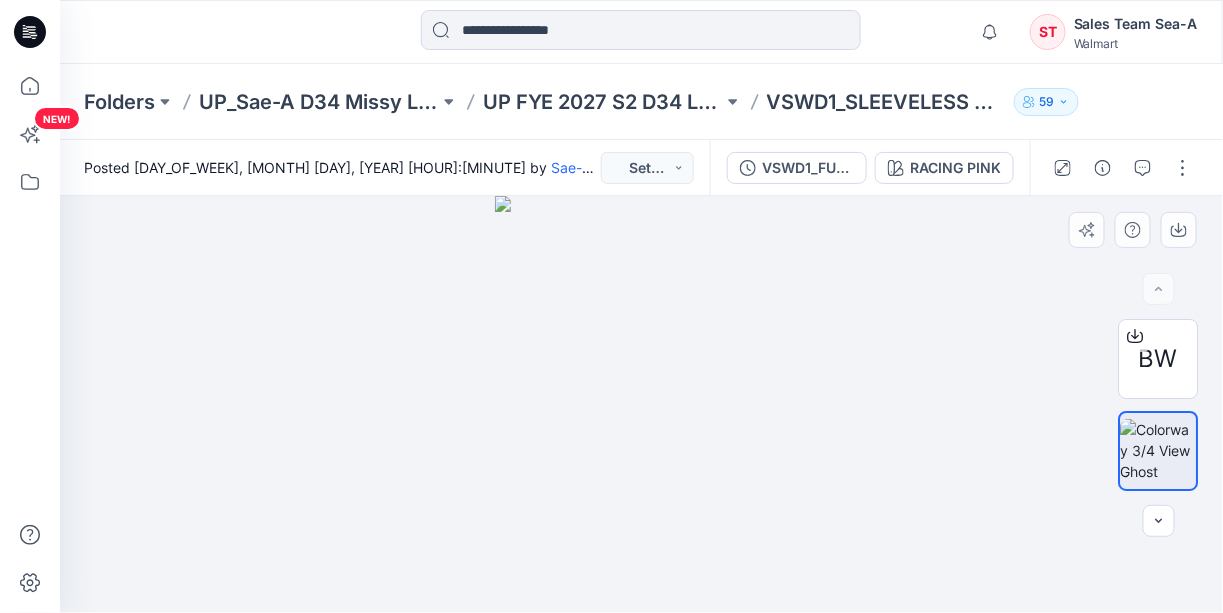 drag, startPoint x: 714, startPoint y: 417, endPoint x: 833, endPoint y: 454, distance: 124.61942 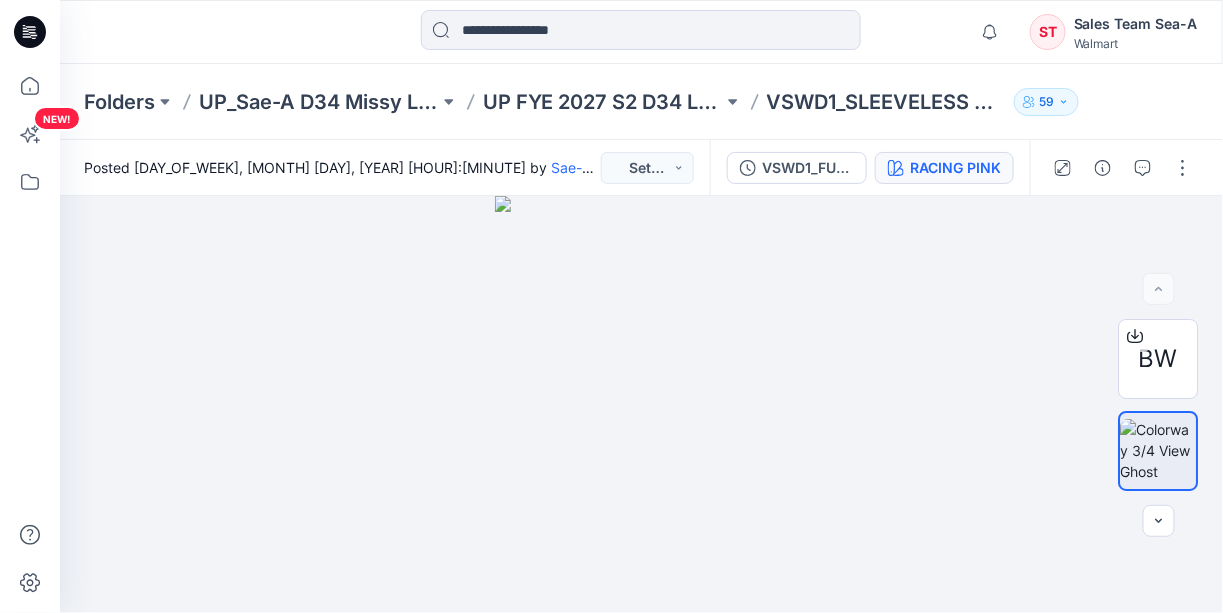 click on "RACING PINK" at bounding box center (955, 168) 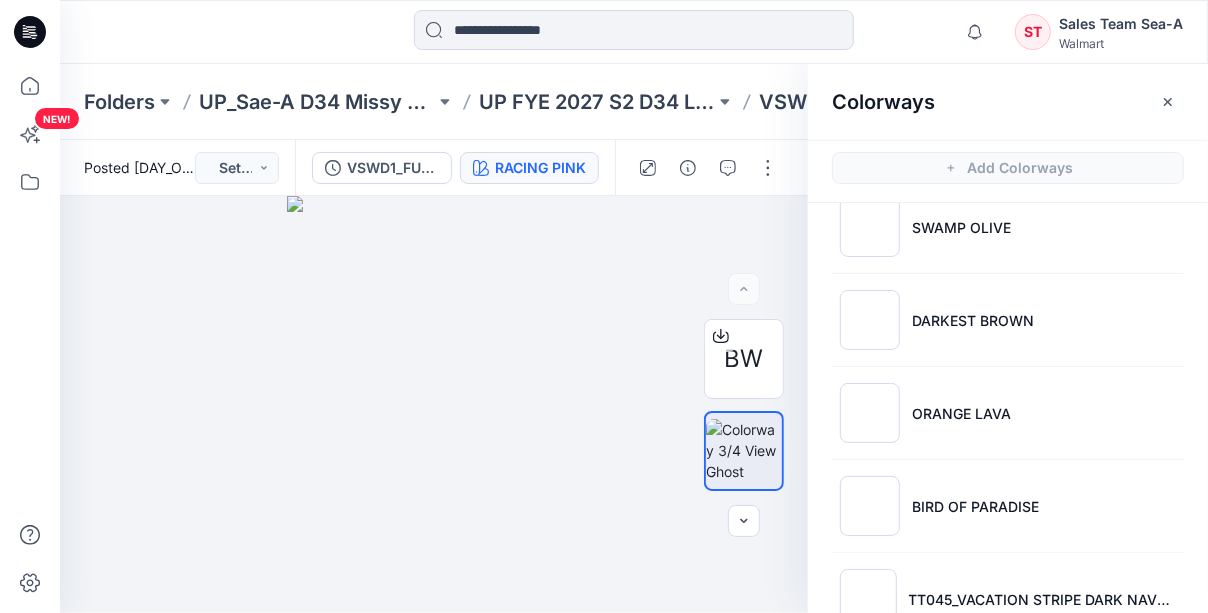 scroll, scrollTop: 919, scrollLeft: 0, axis: vertical 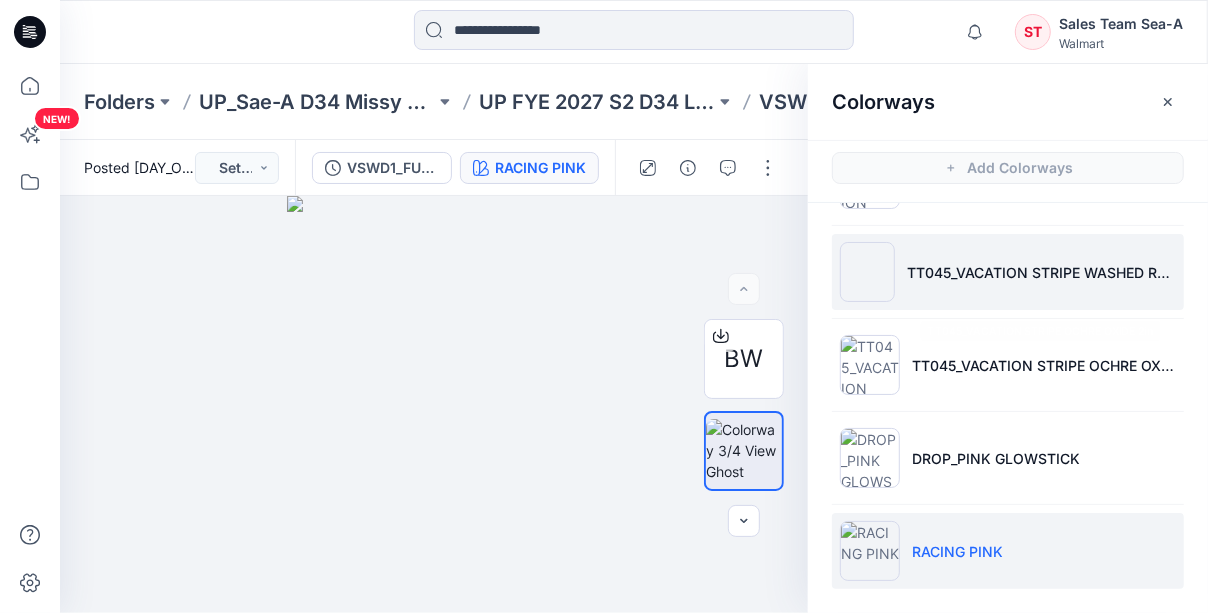 click on "TT045_VACATION STRIPE WASHED RED 2in" at bounding box center [1041, 272] 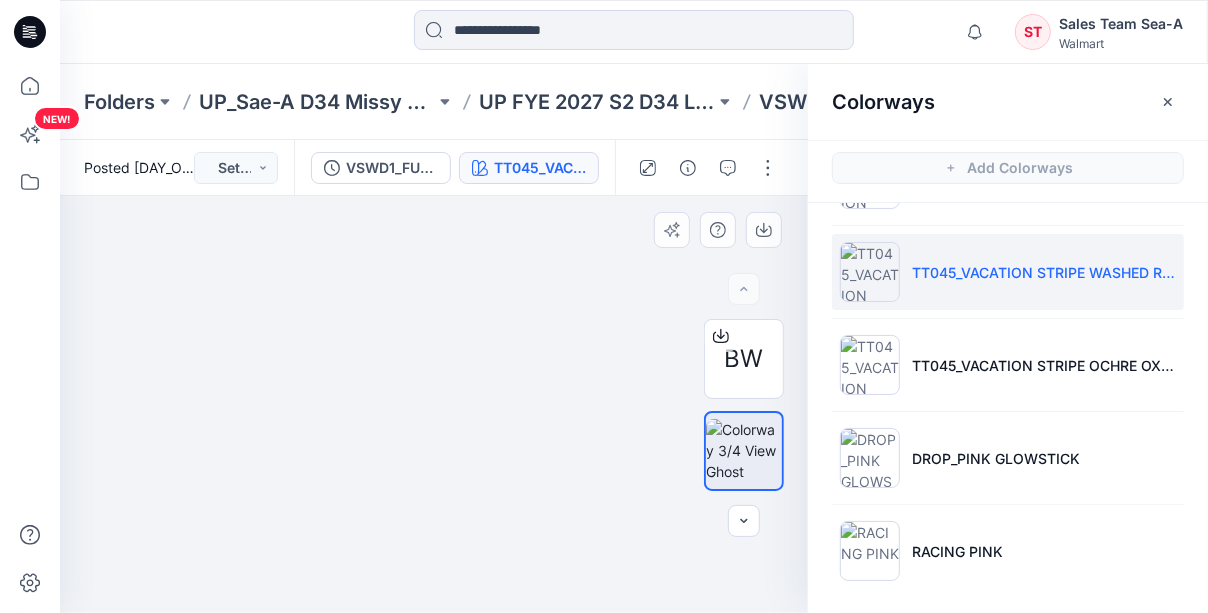 drag, startPoint x: 503, startPoint y: 312, endPoint x: 503, endPoint y: 512, distance: 200 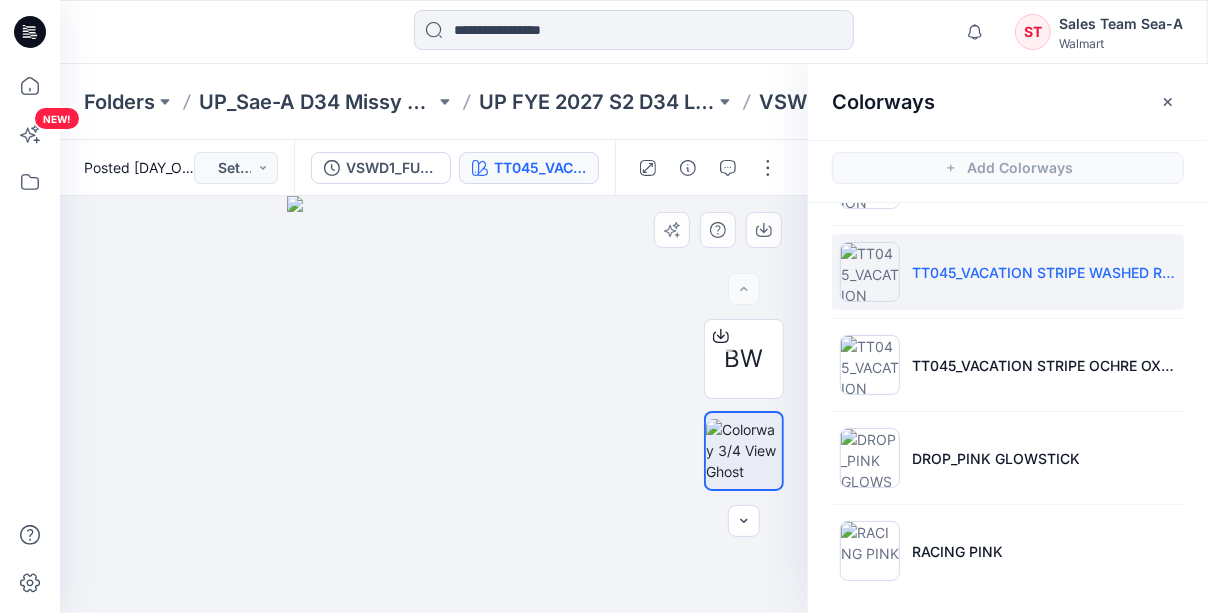 drag, startPoint x: 471, startPoint y: 304, endPoint x: 435, endPoint y: 542, distance: 240.70729 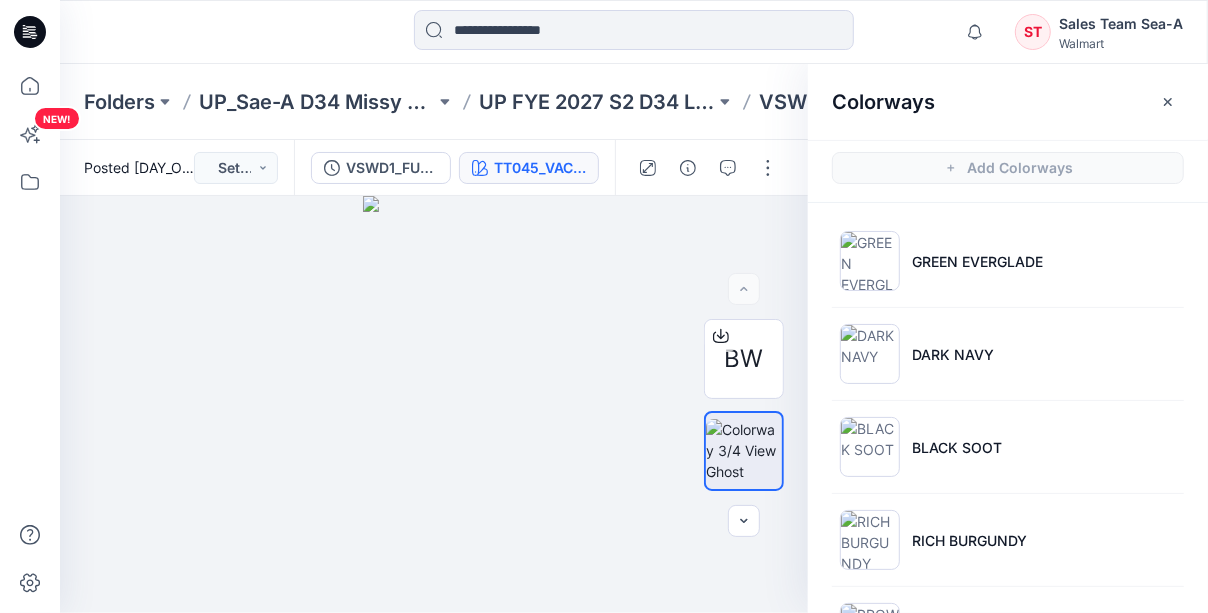 scroll, scrollTop: 300, scrollLeft: 0, axis: vertical 